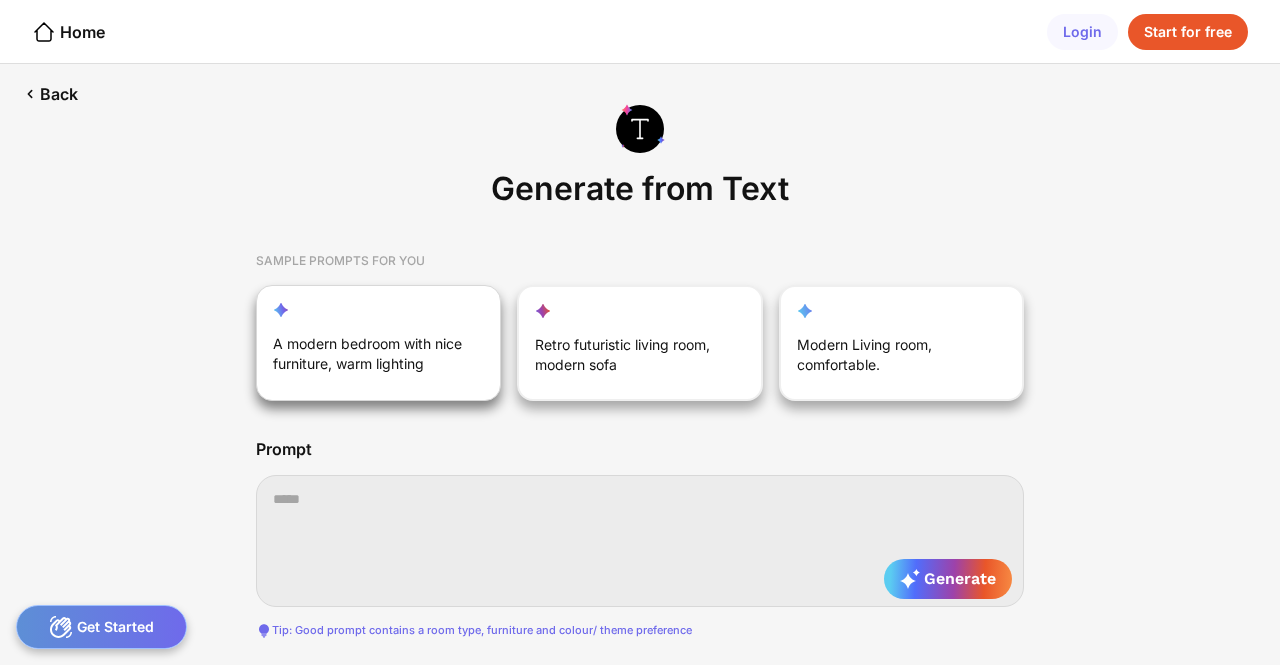 scroll, scrollTop: 0, scrollLeft: 0, axis: both 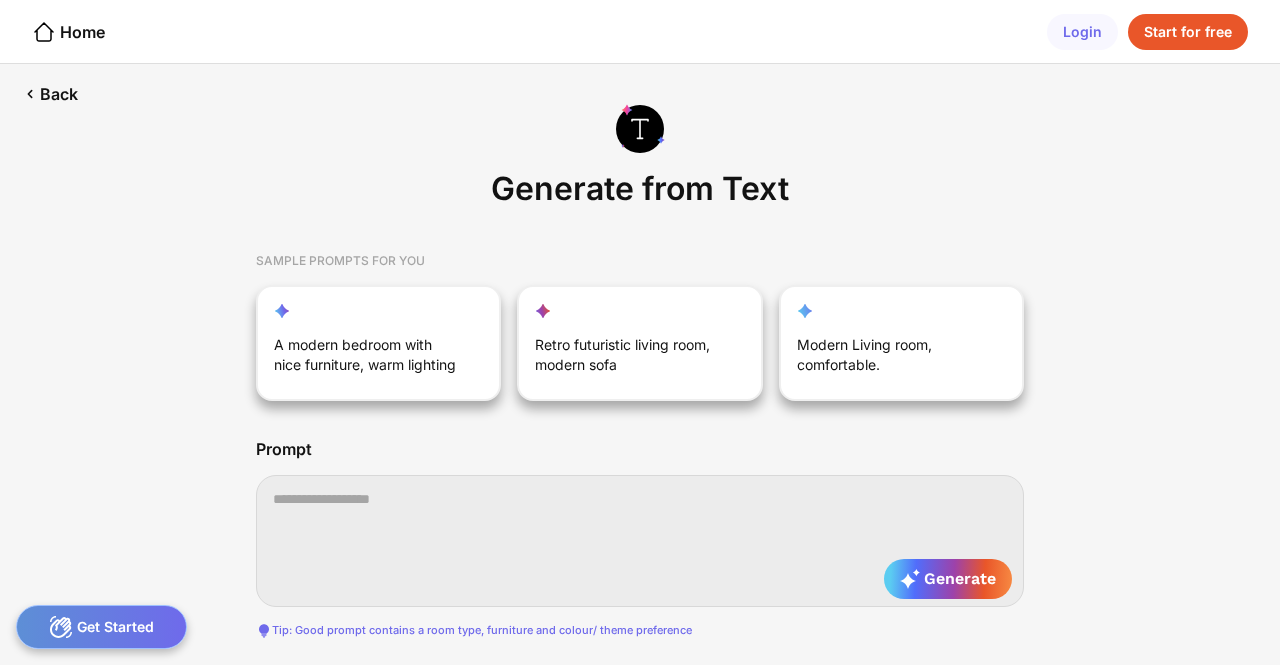 click at bounding box center [640, 541] 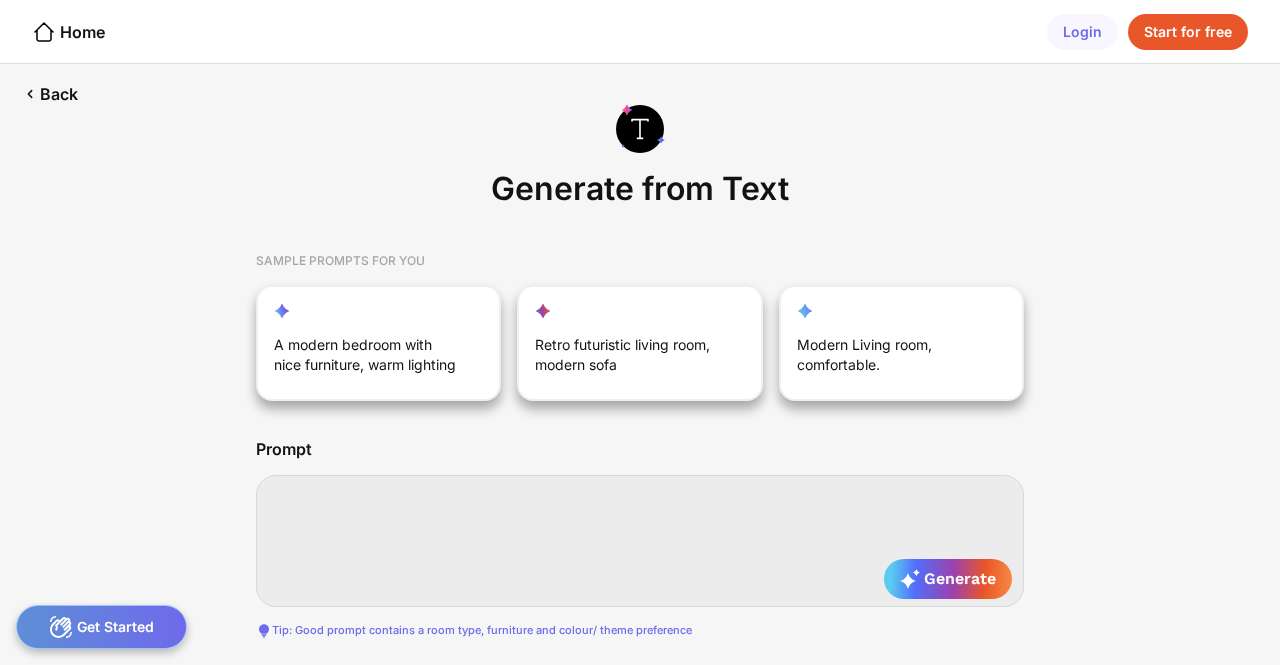 type on "*" 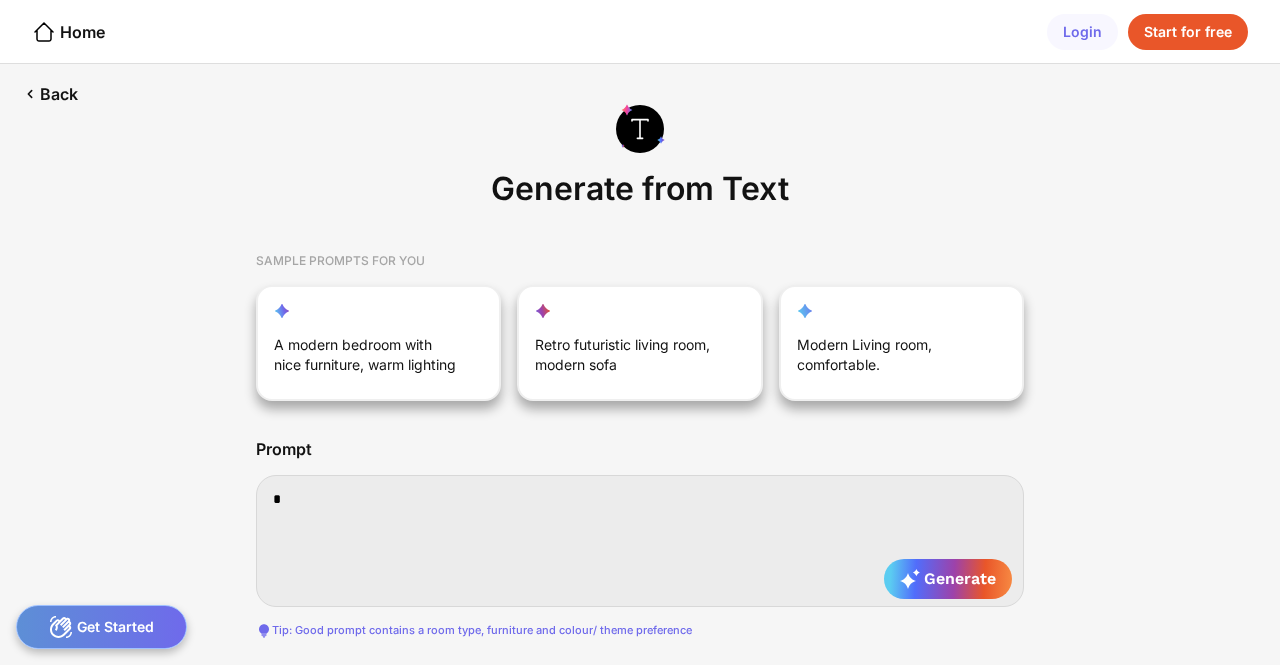 type on "**" 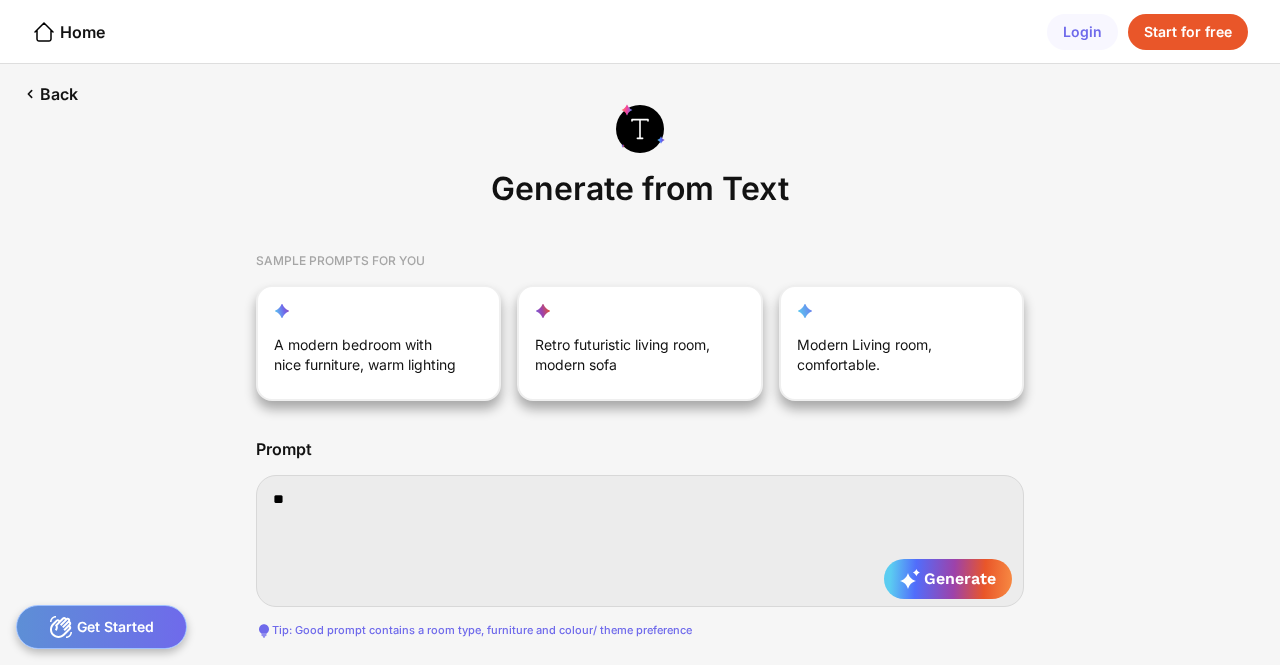 type on "***" 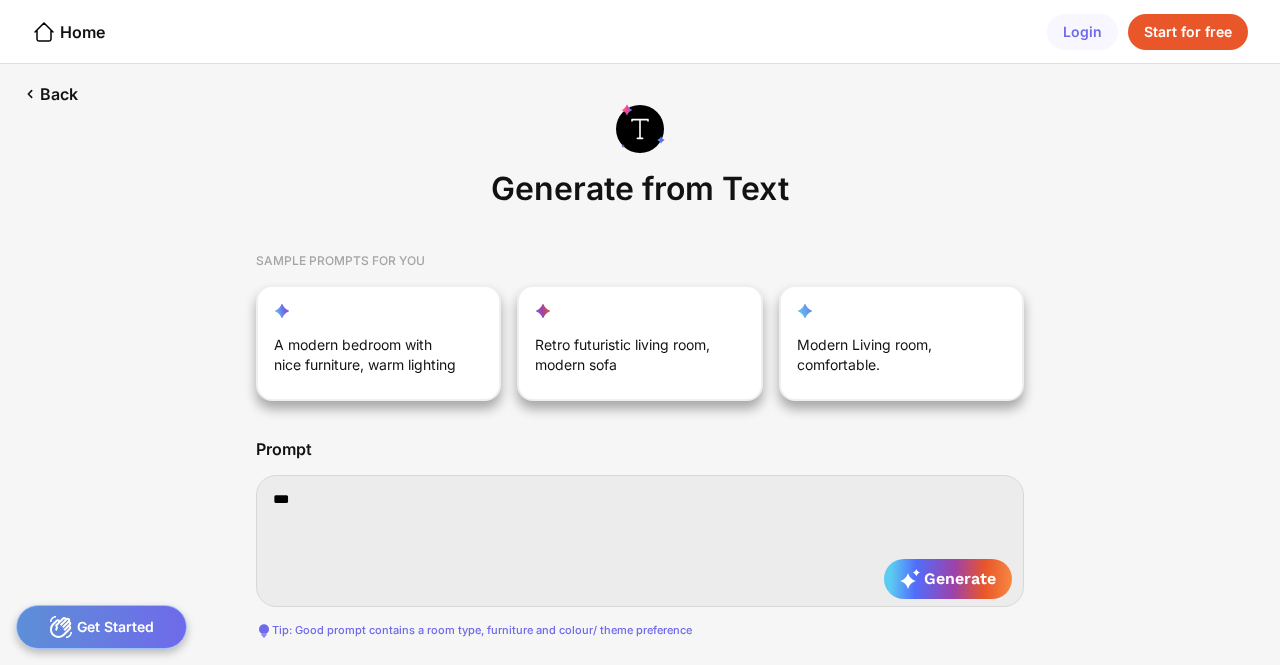 type on "****" 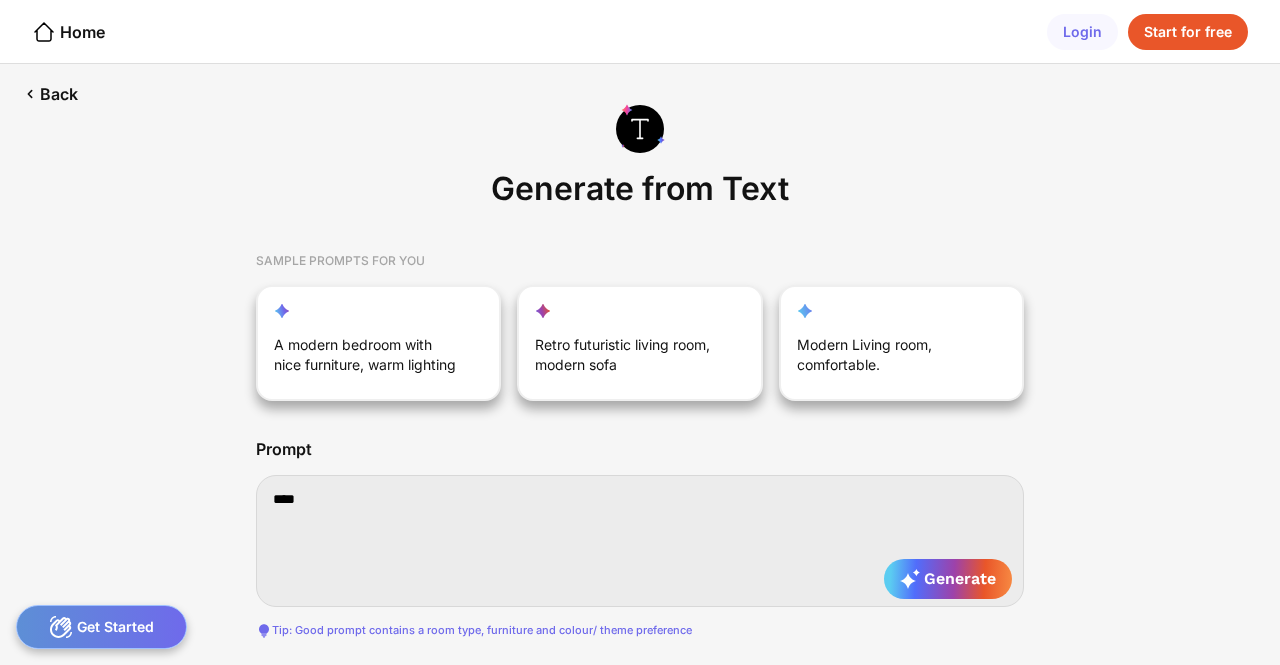 type on "*****" 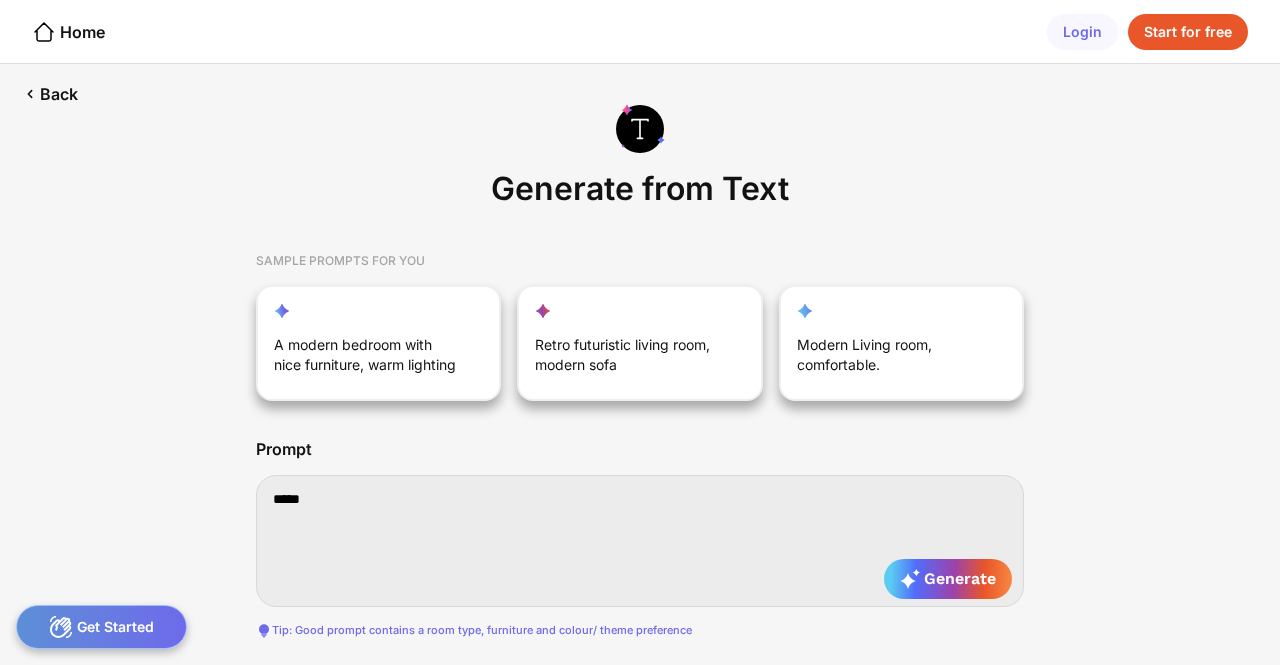 type on "******" 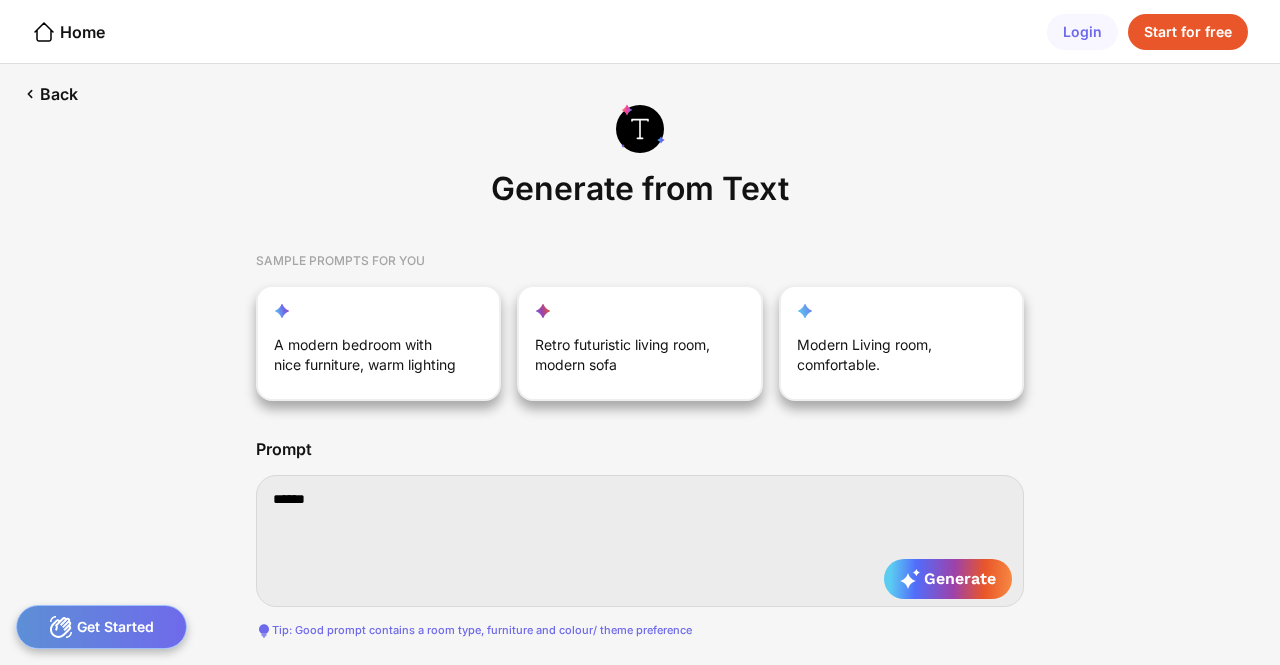 type on "*******" 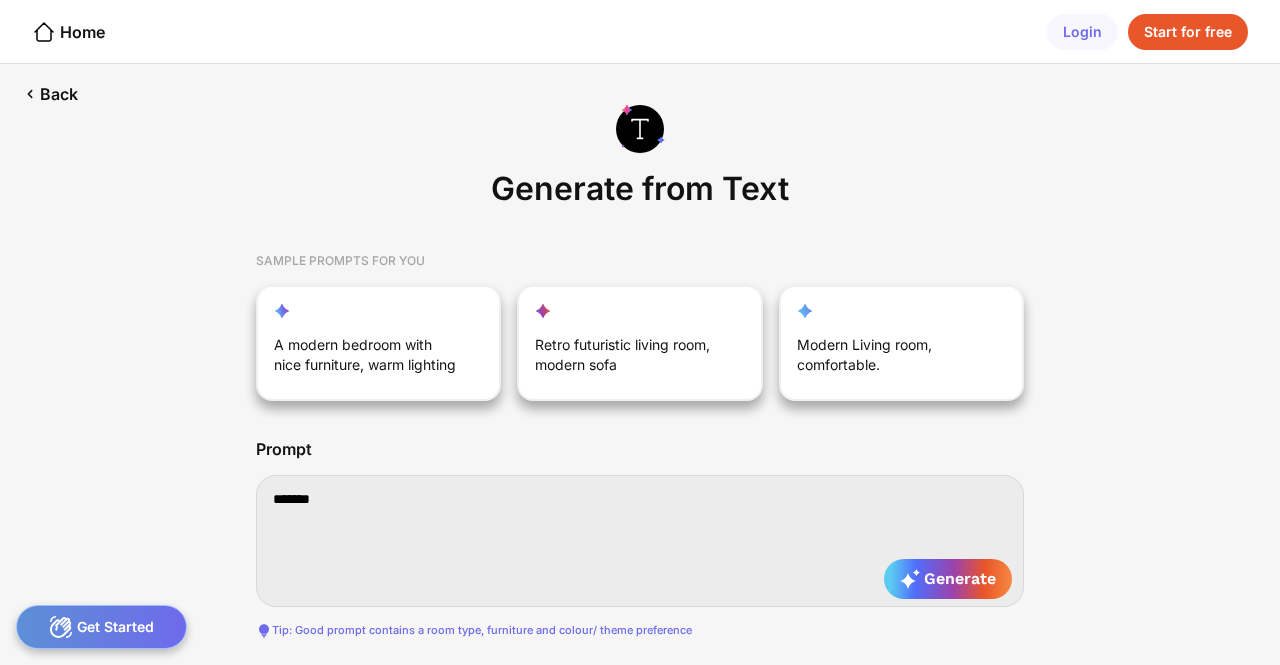 type on "******" 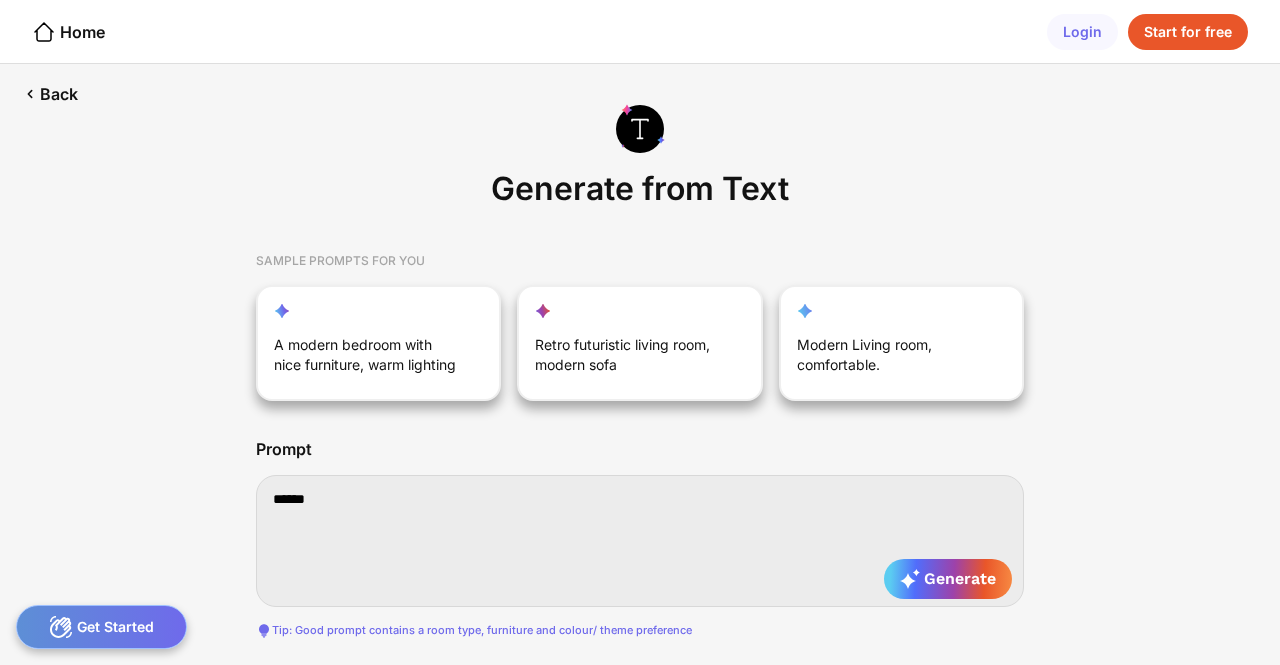 type on "*****" 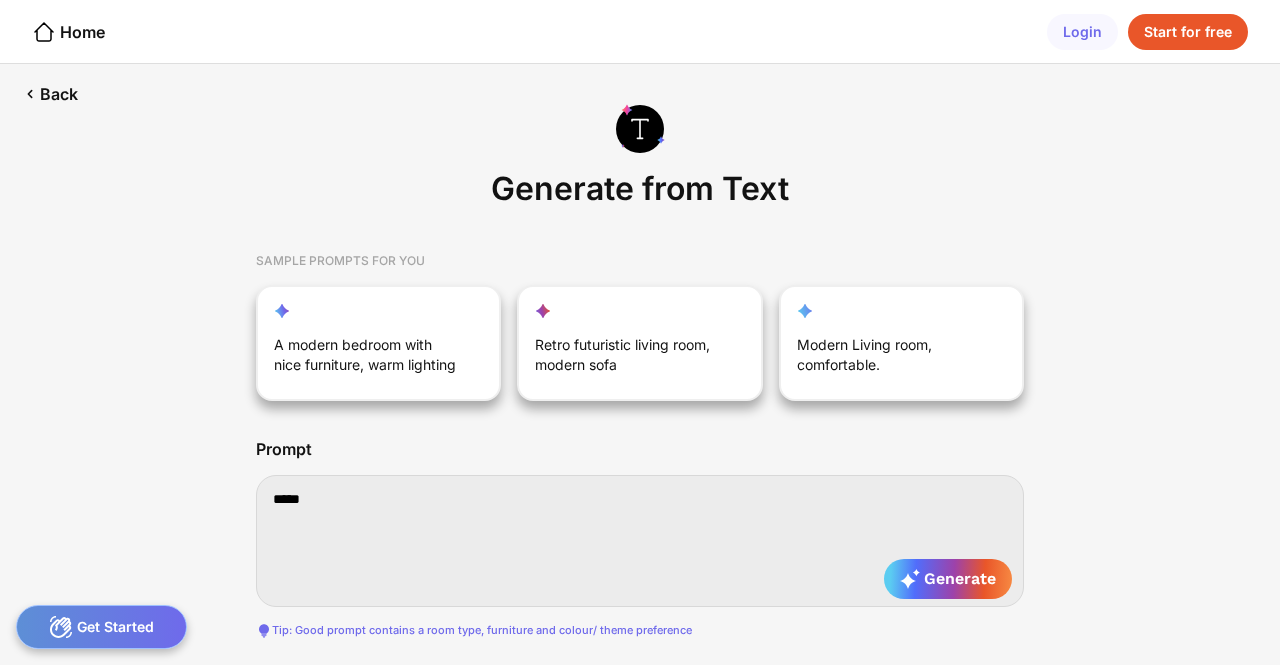 type on "****" 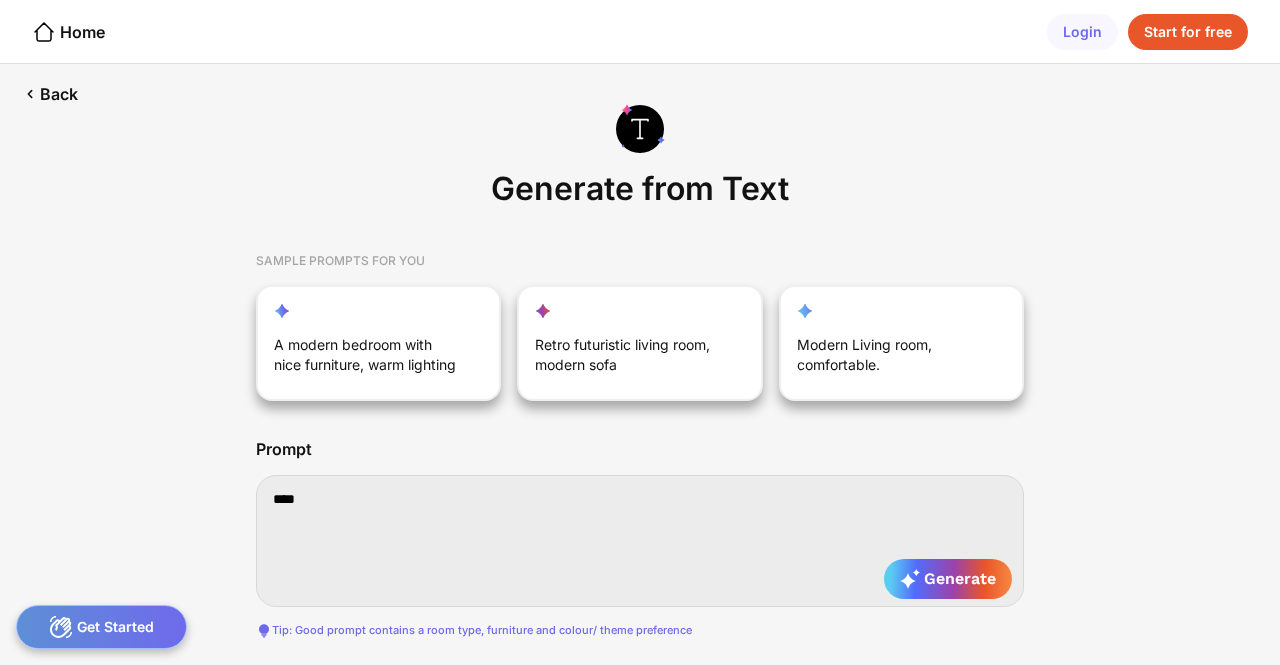 type on "***" 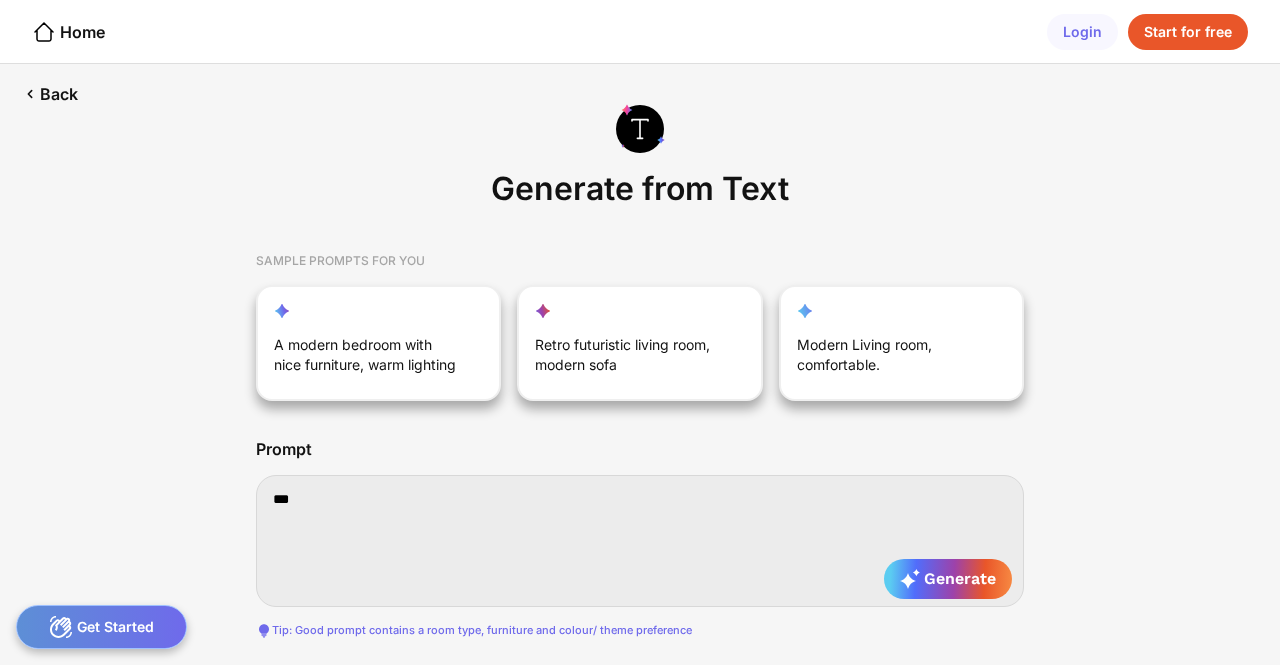 type on "**" 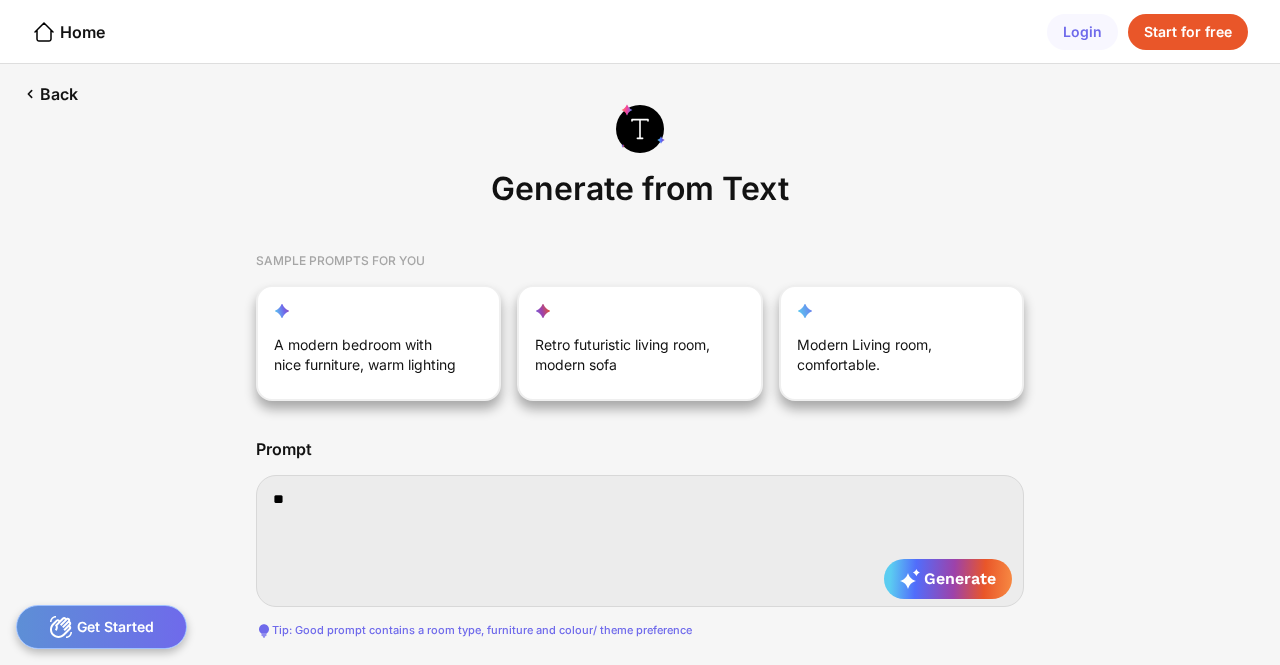 type on "*" 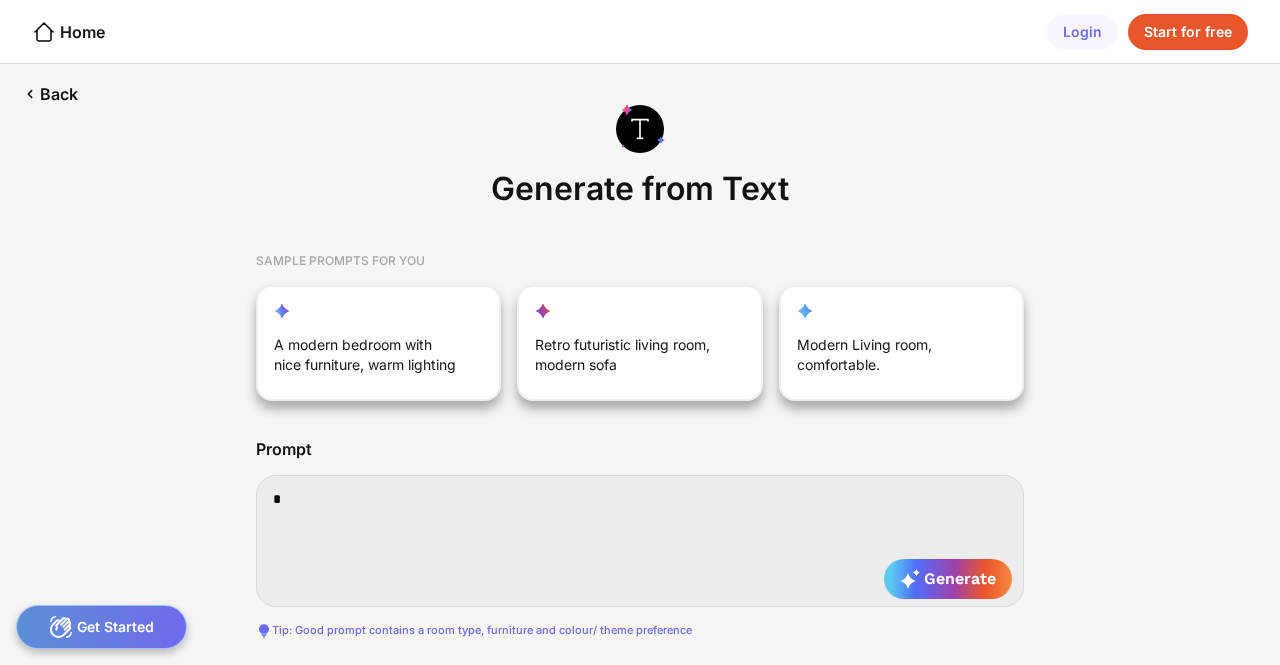type 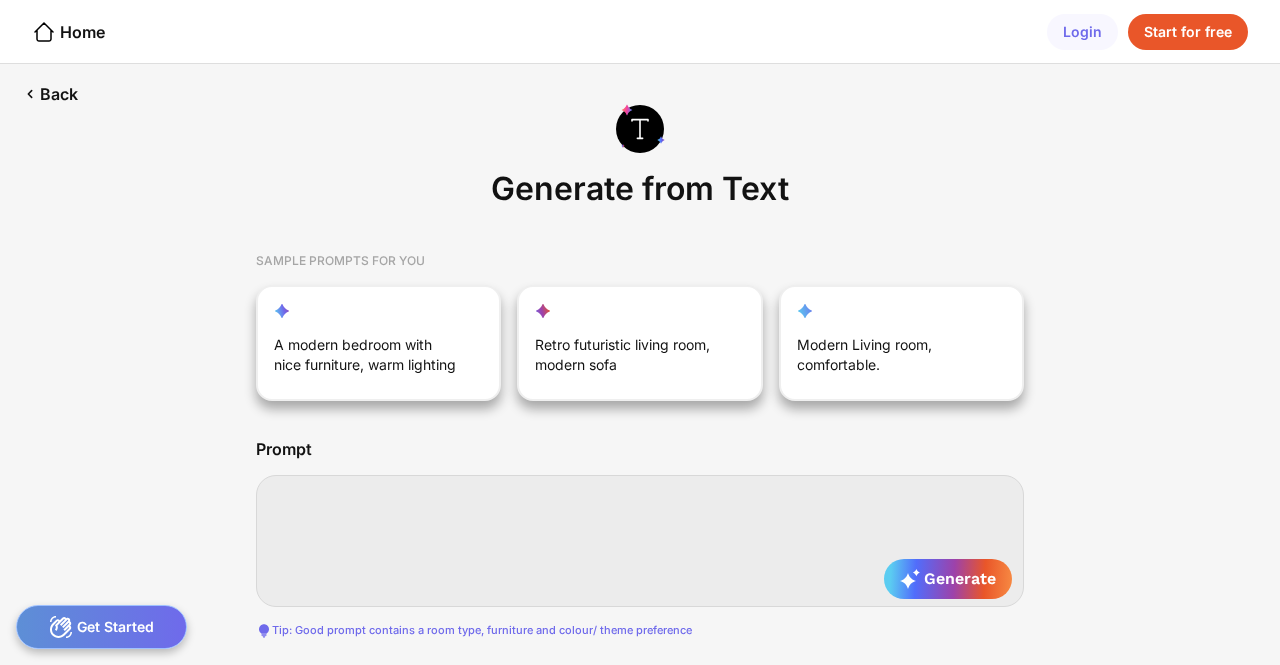 type on "*" 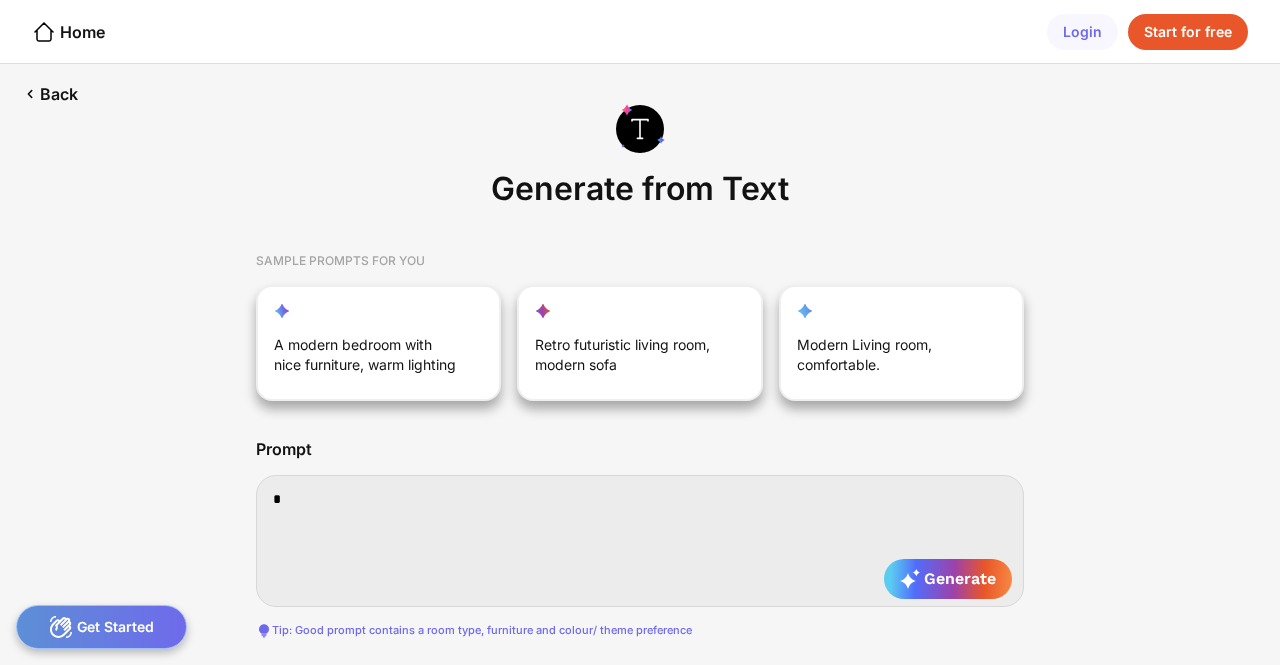 type on "**" 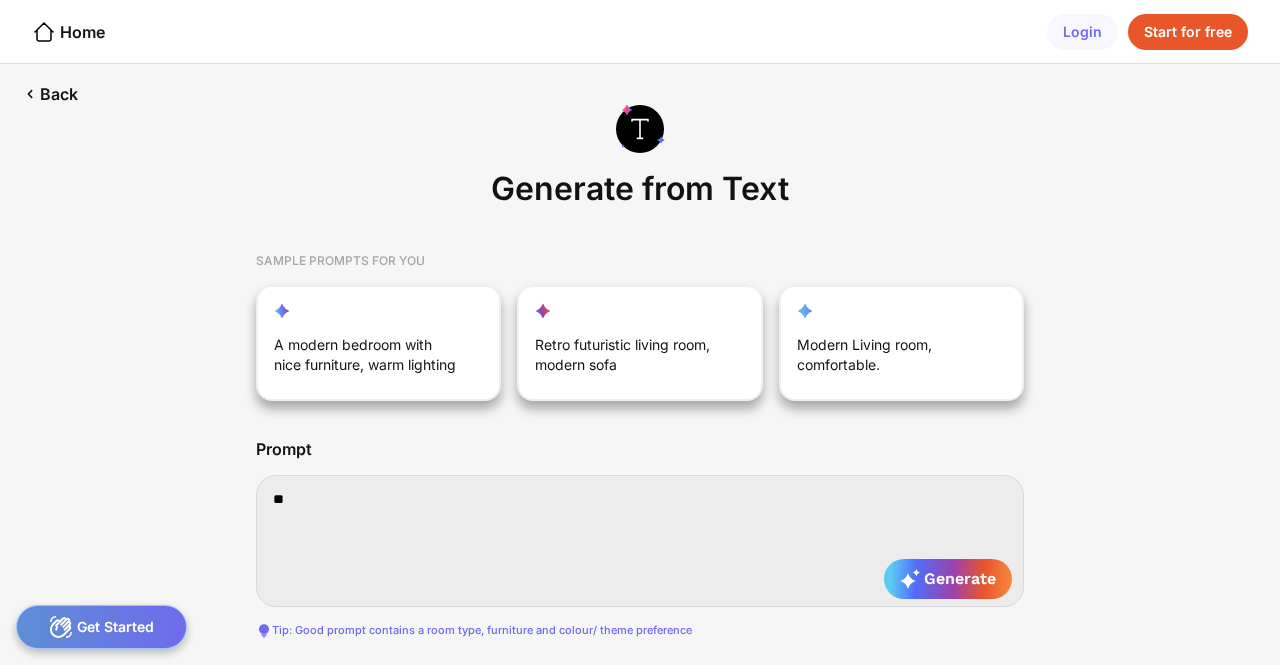 type on "***" 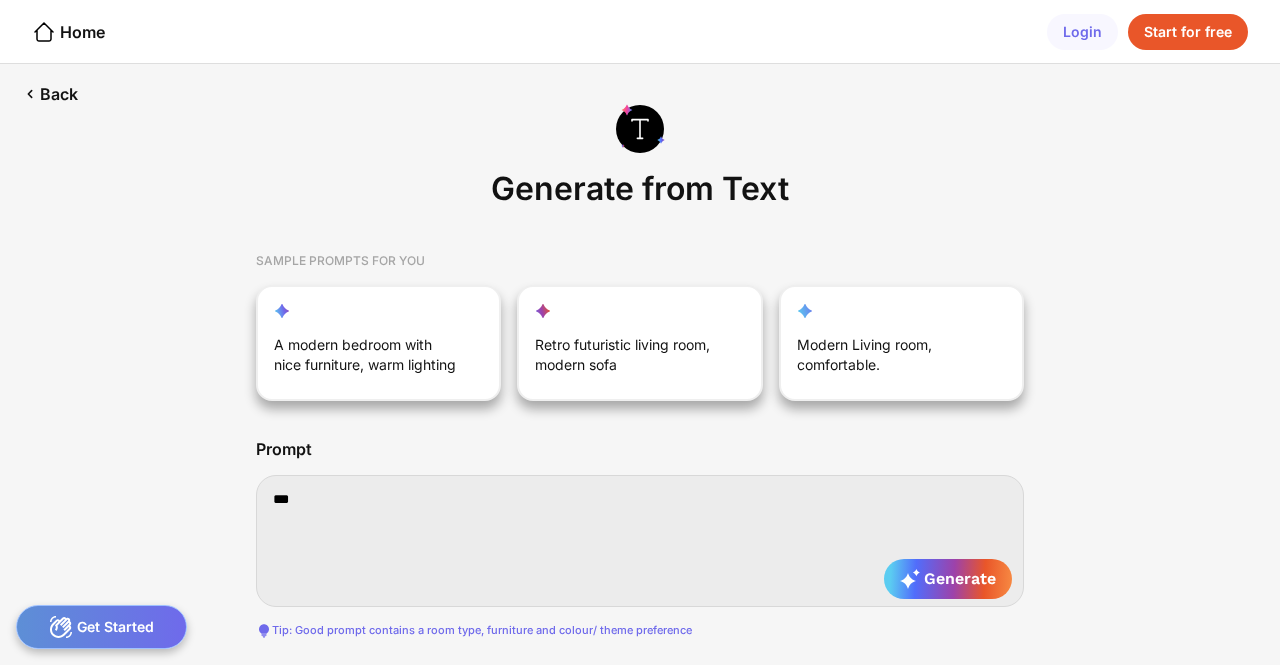 type on "****" 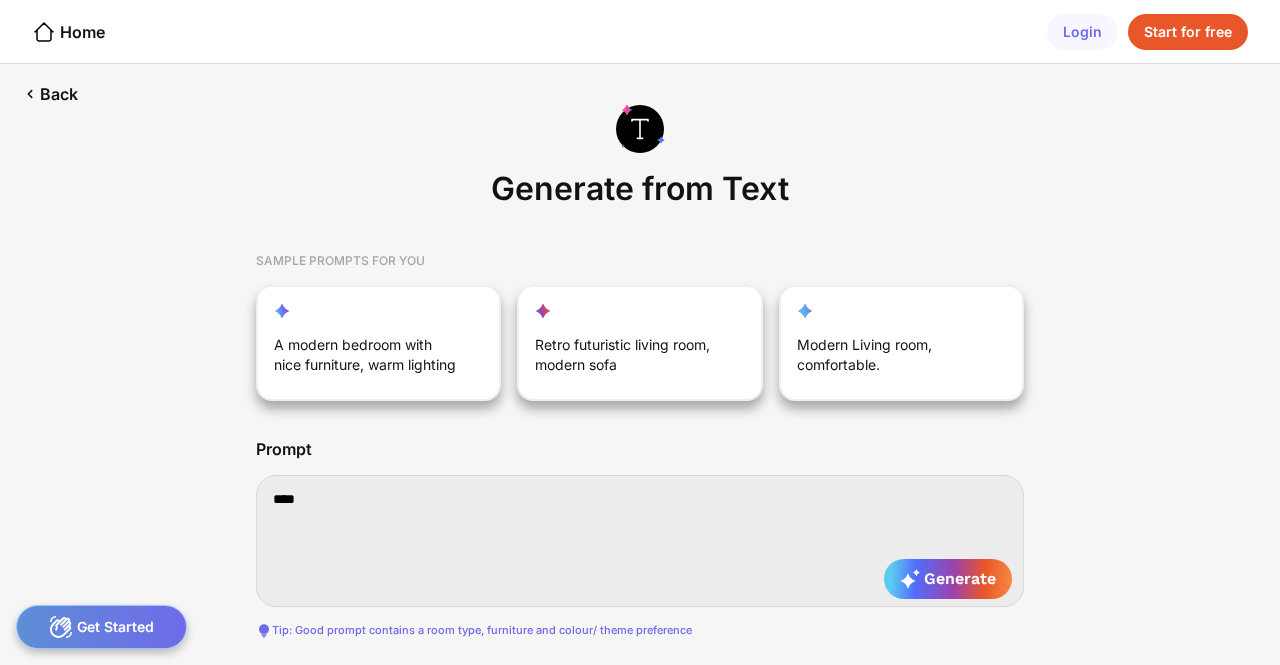 type on "*****" 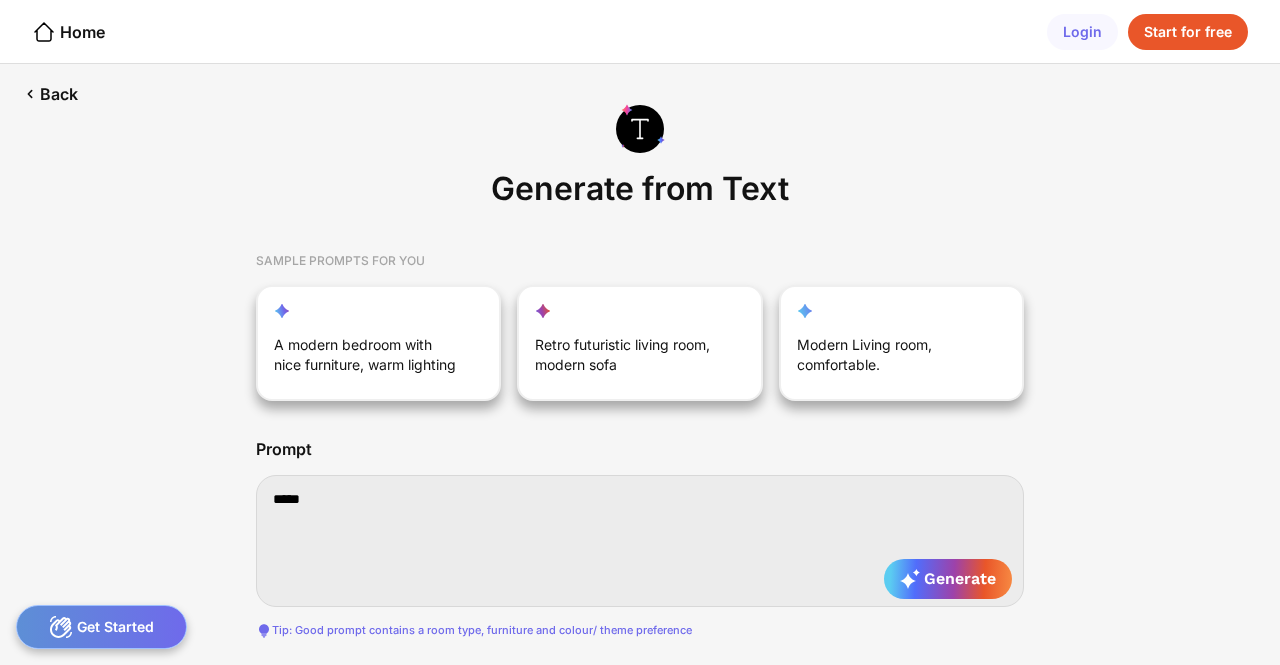 type on "******" 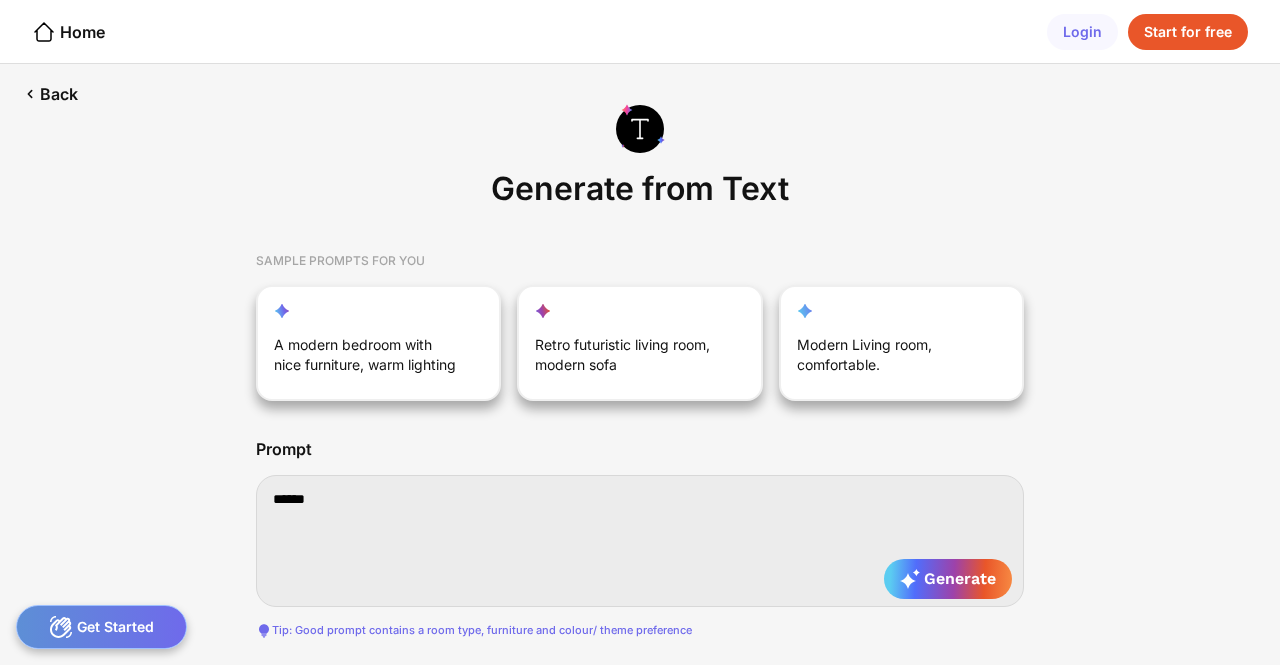 type on "******" 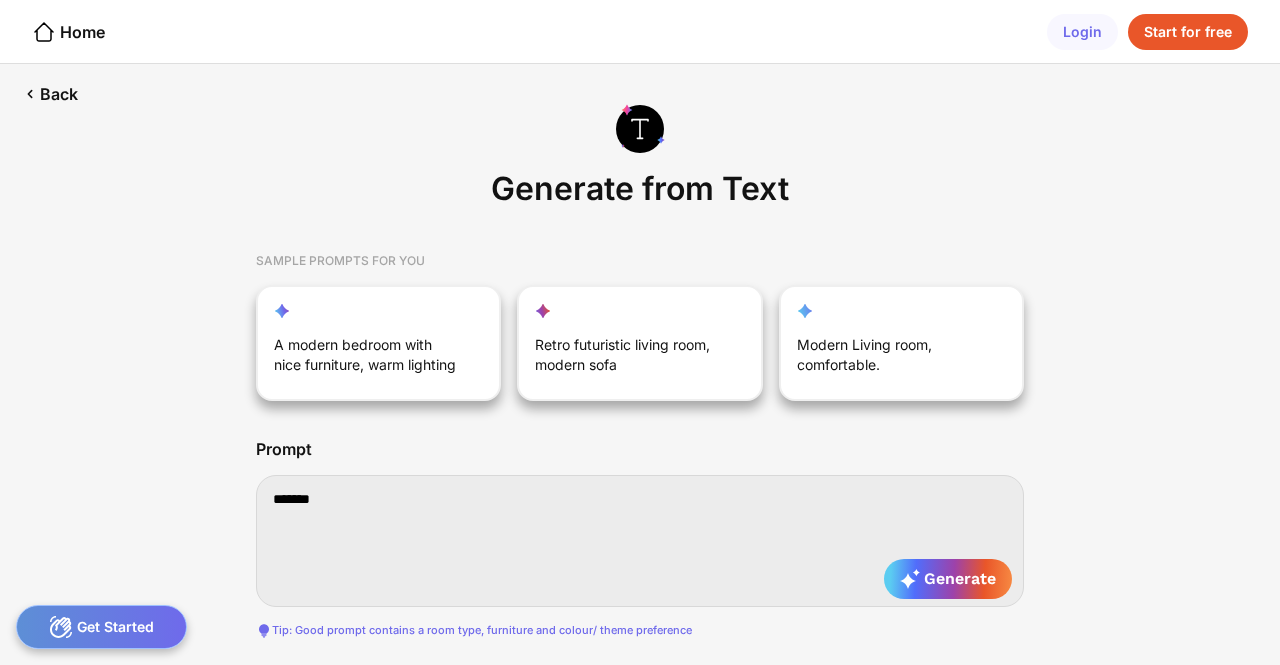 type on "********" 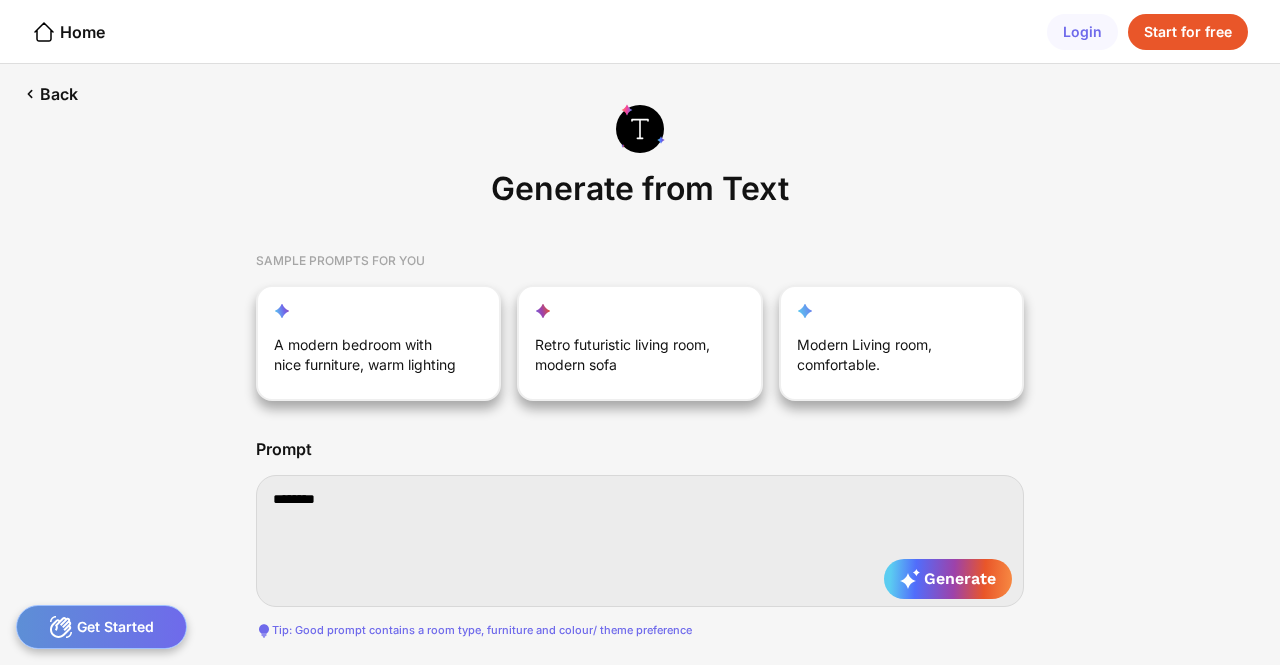 type on "********" 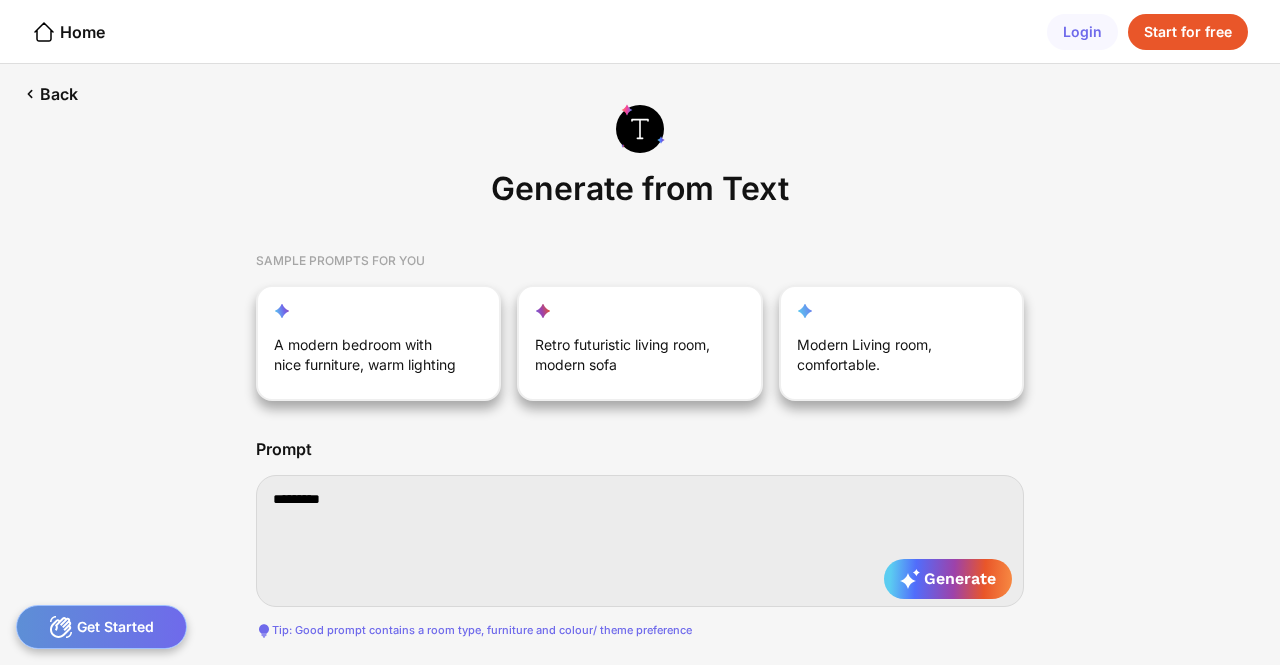 type on "**********" 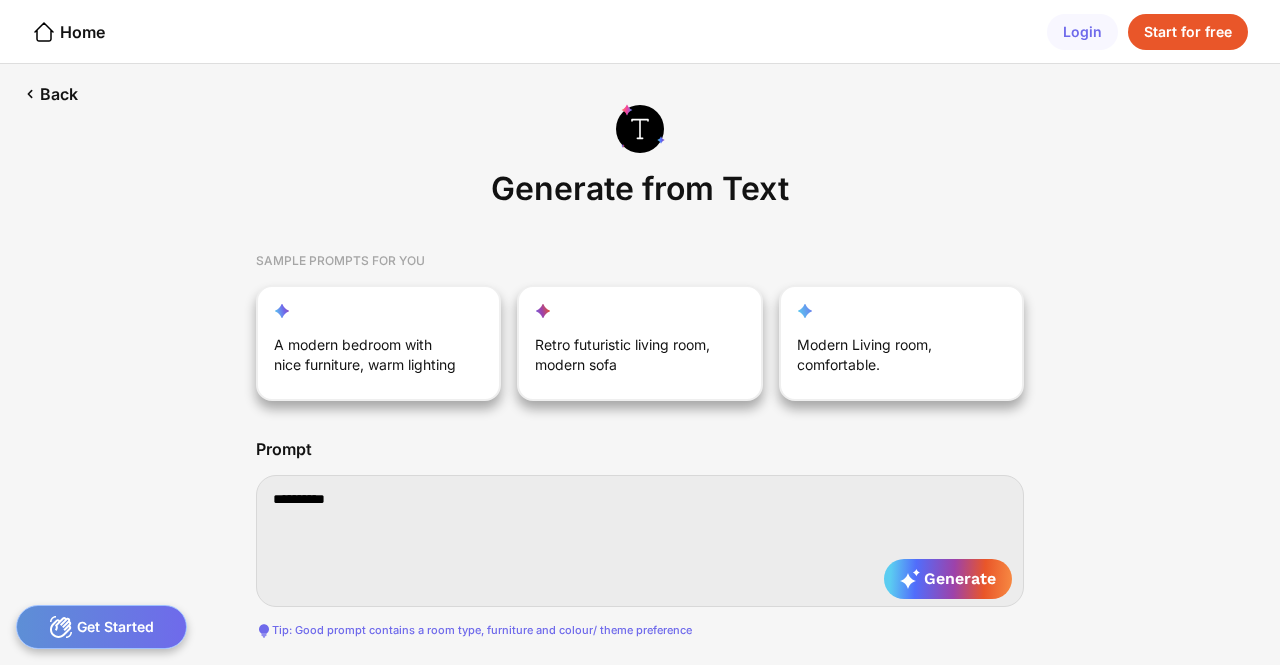 type on "**********" 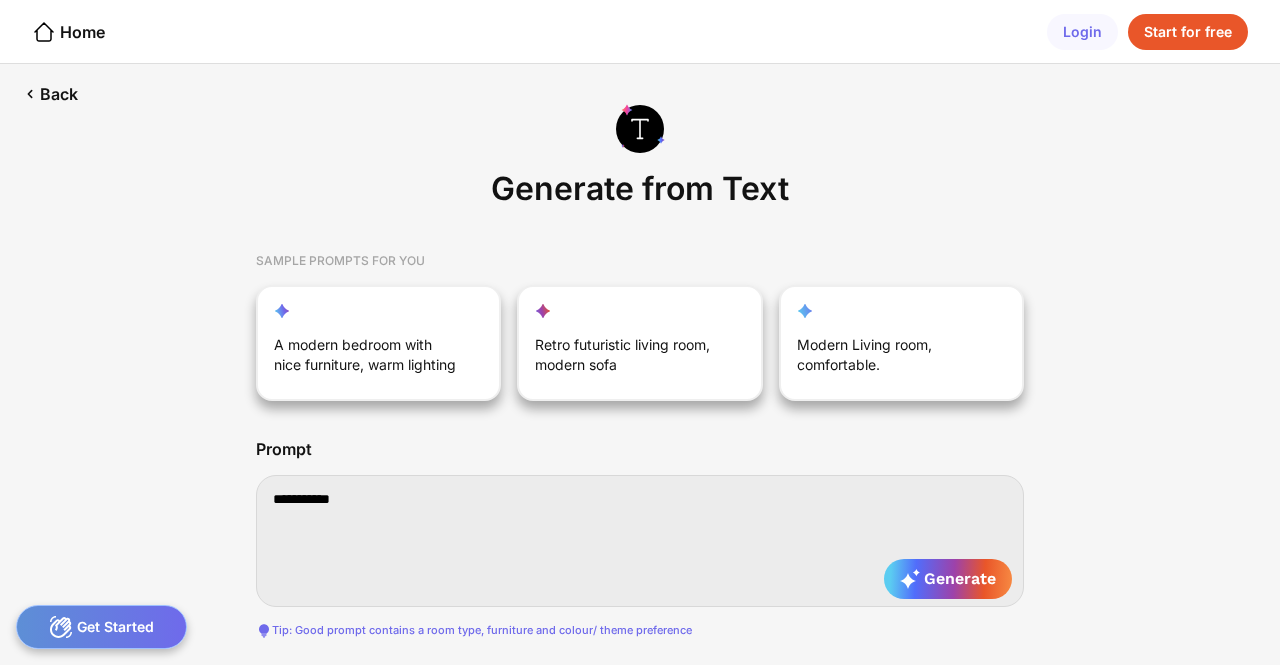 type on "**********" 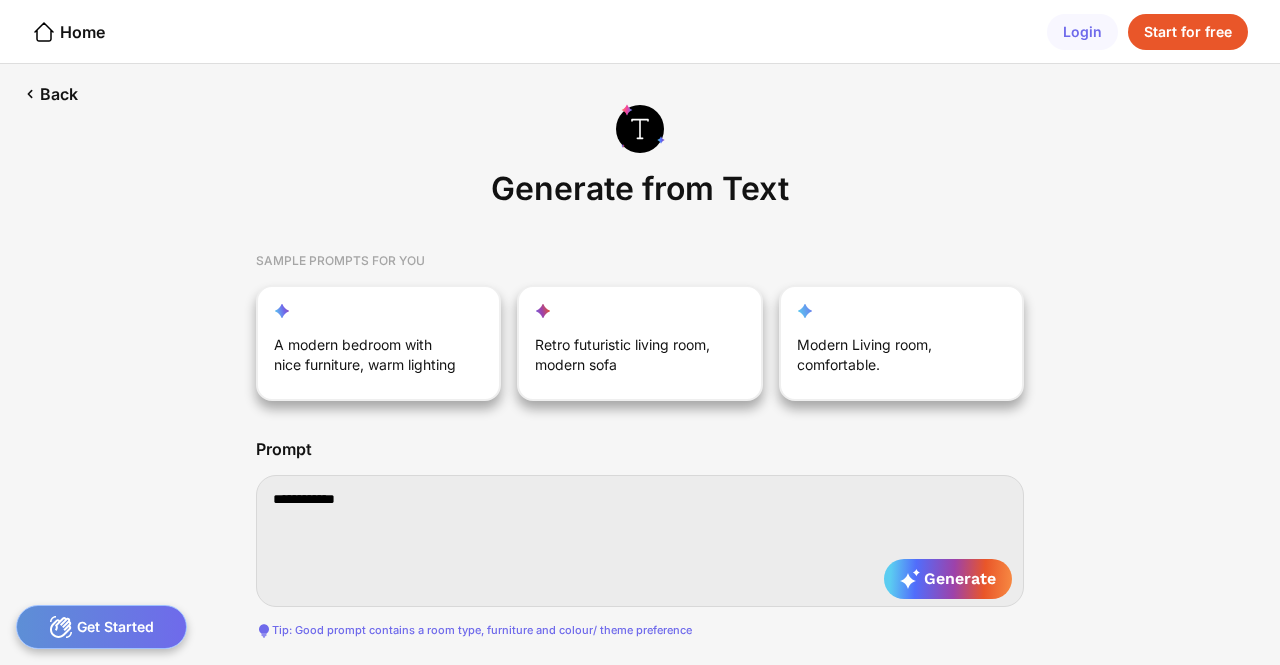 type on "**********" 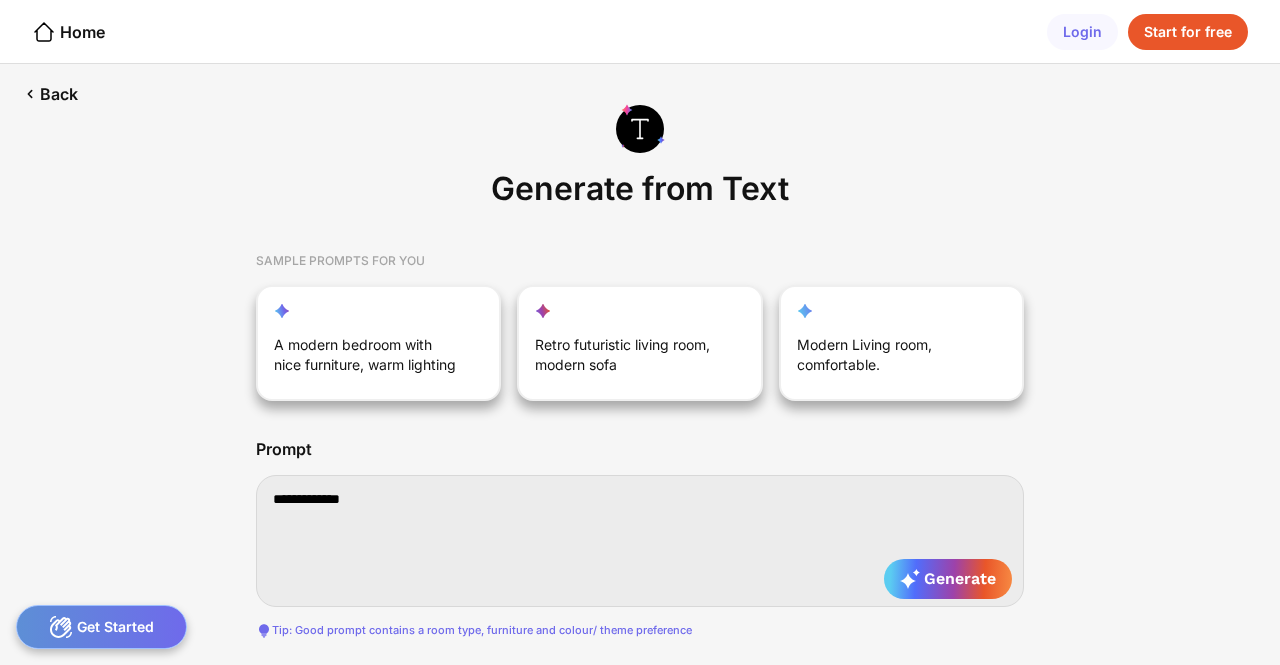 type on "**********" 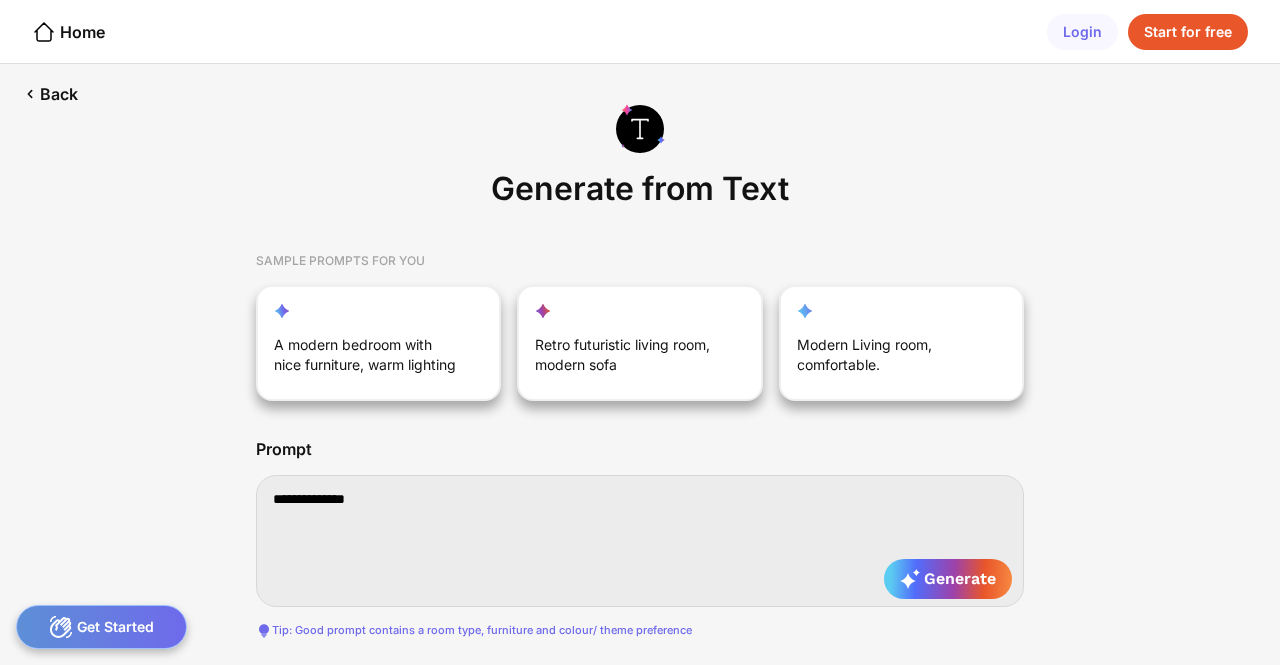 type on "**********" 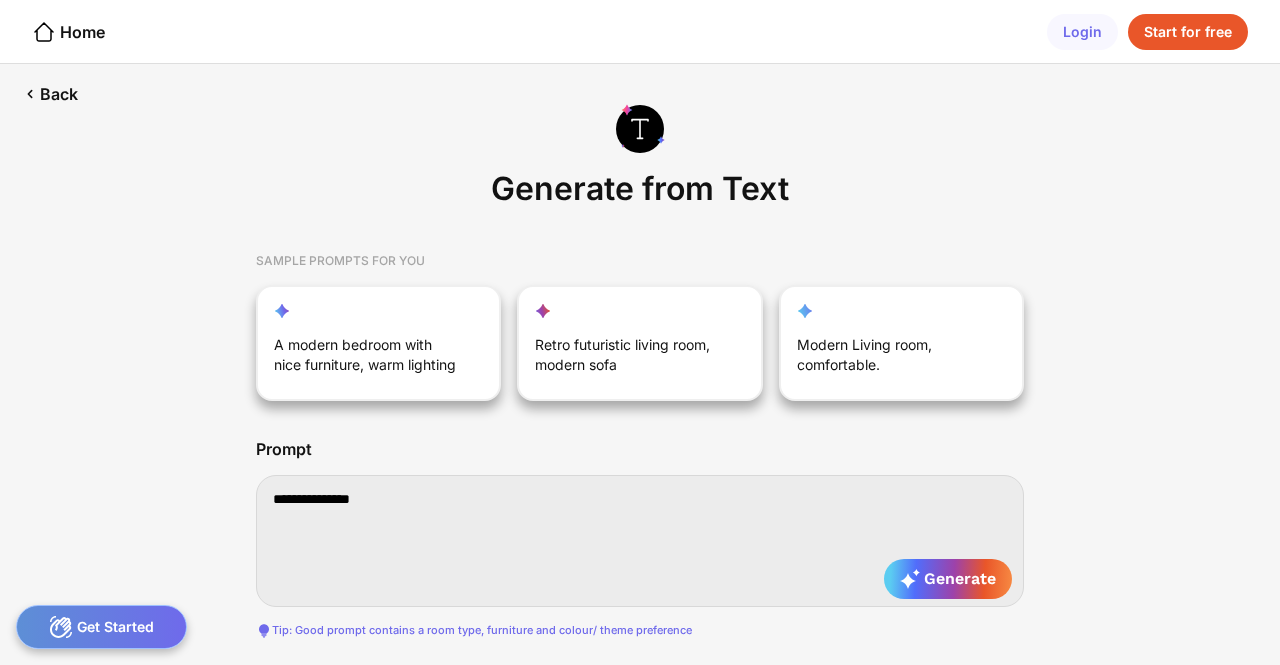 type on "**********" 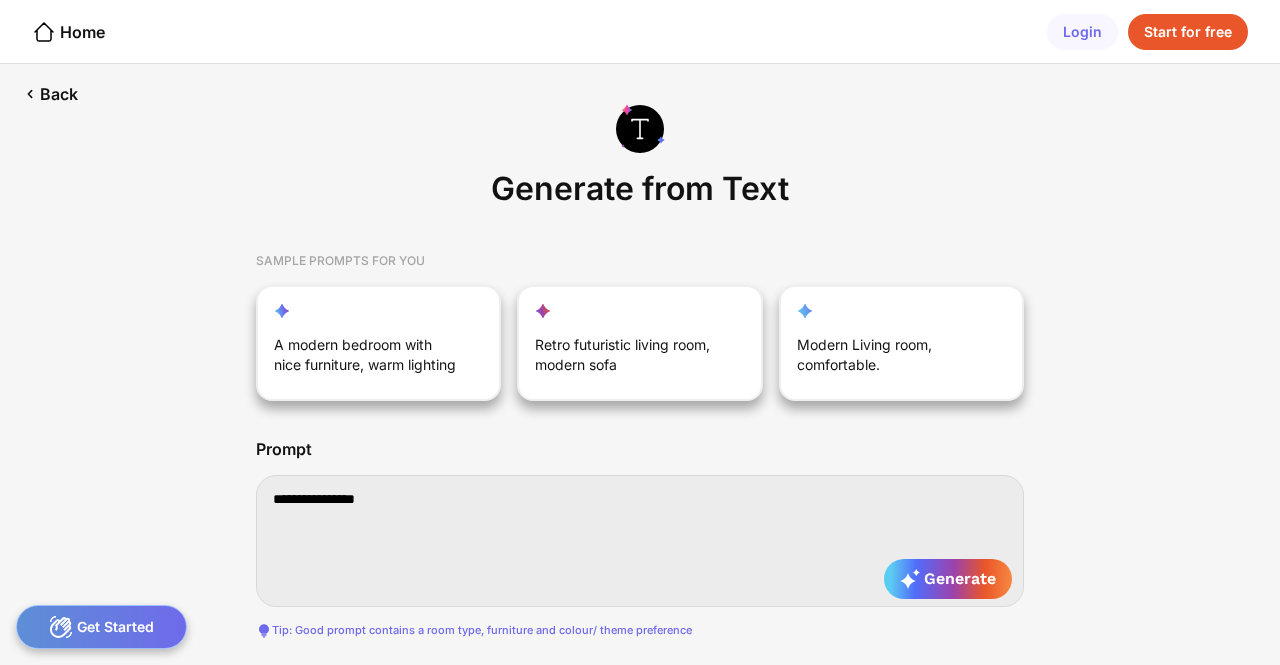 type on "**********" 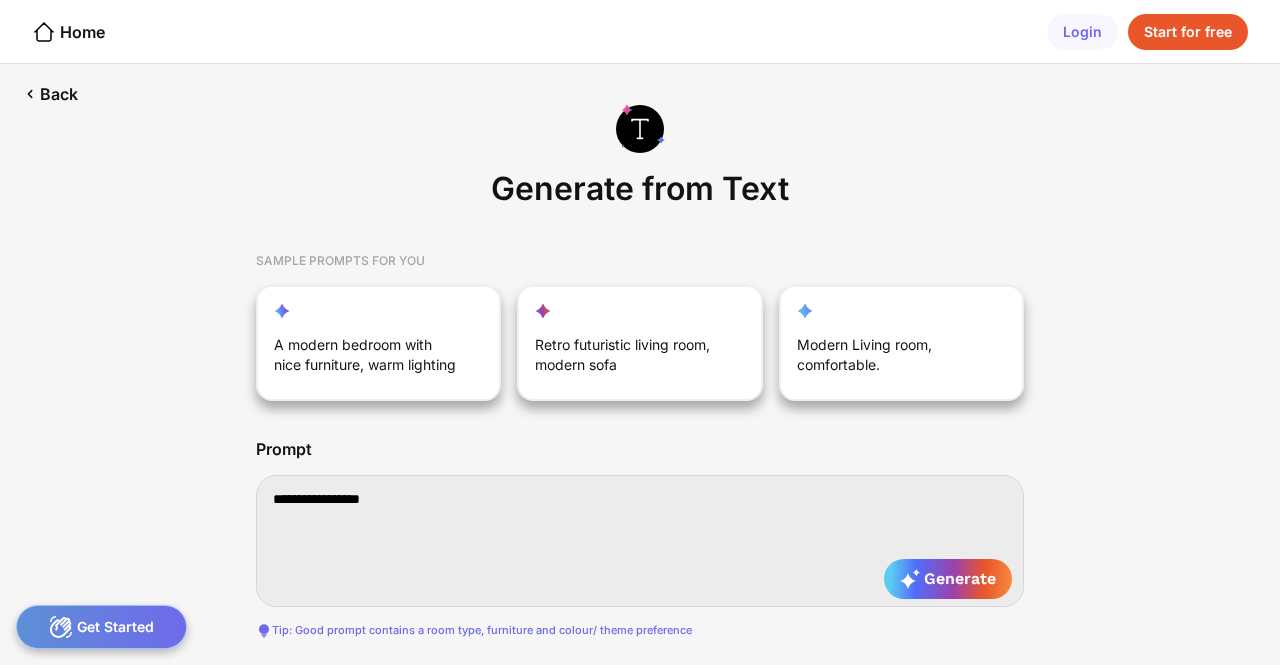 type on "**********" 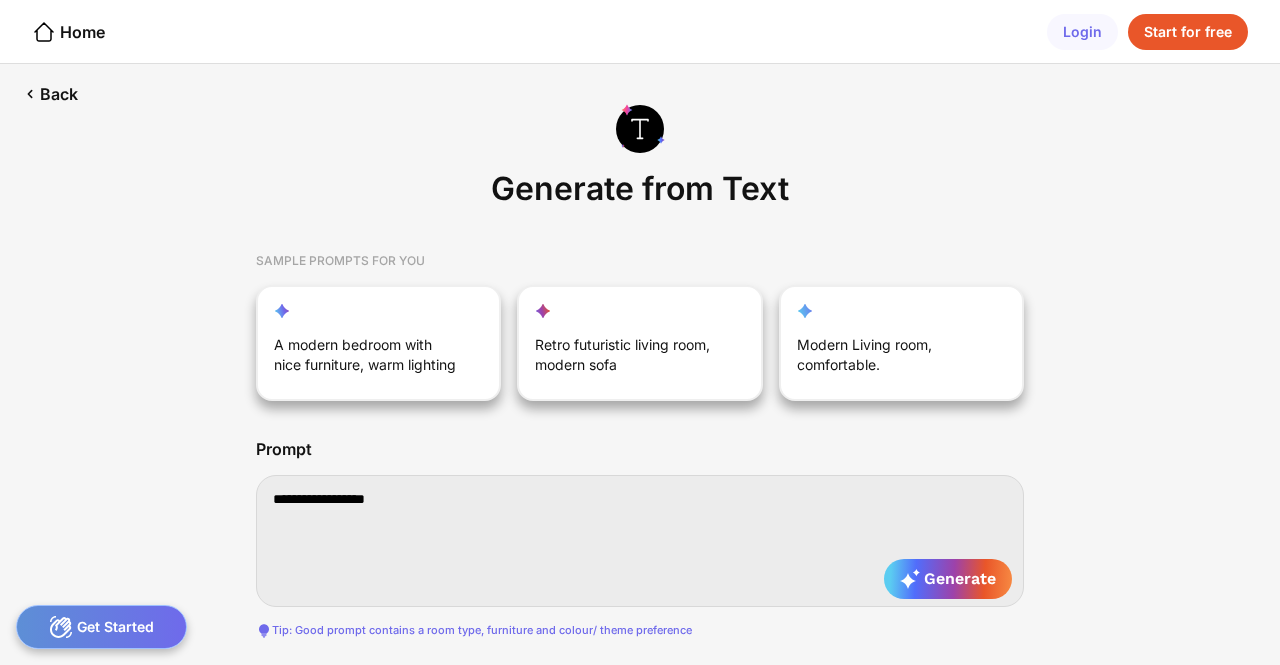 type on "**********" 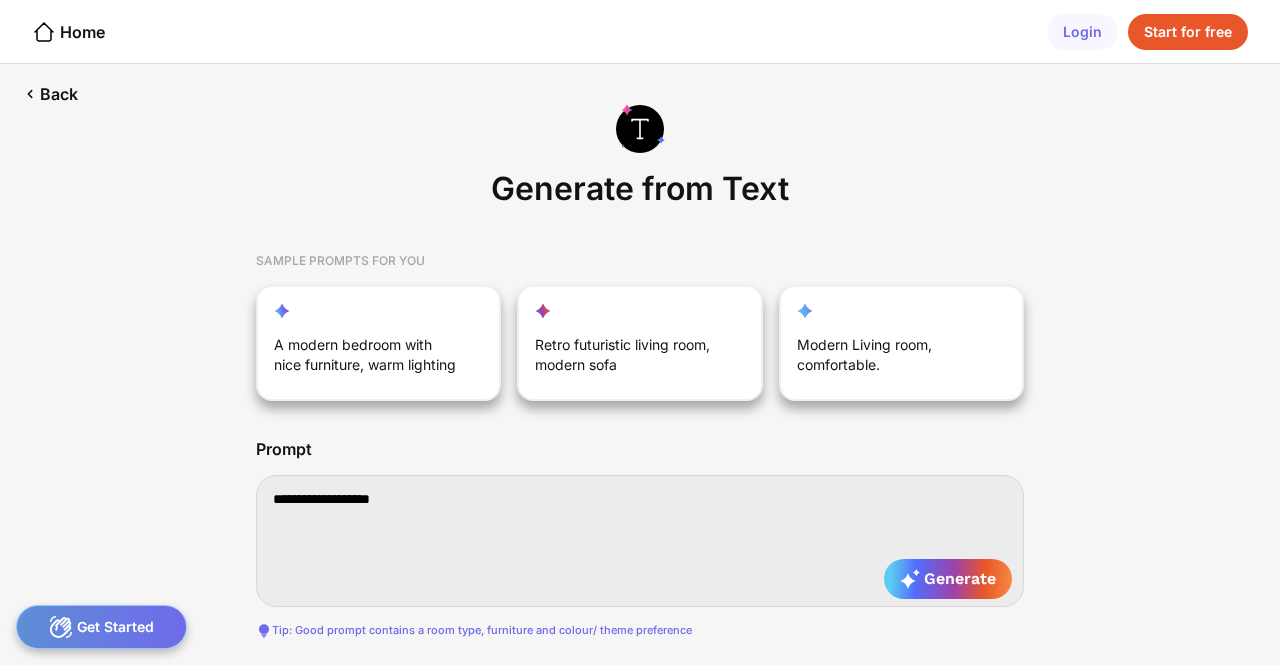 type on "**********" 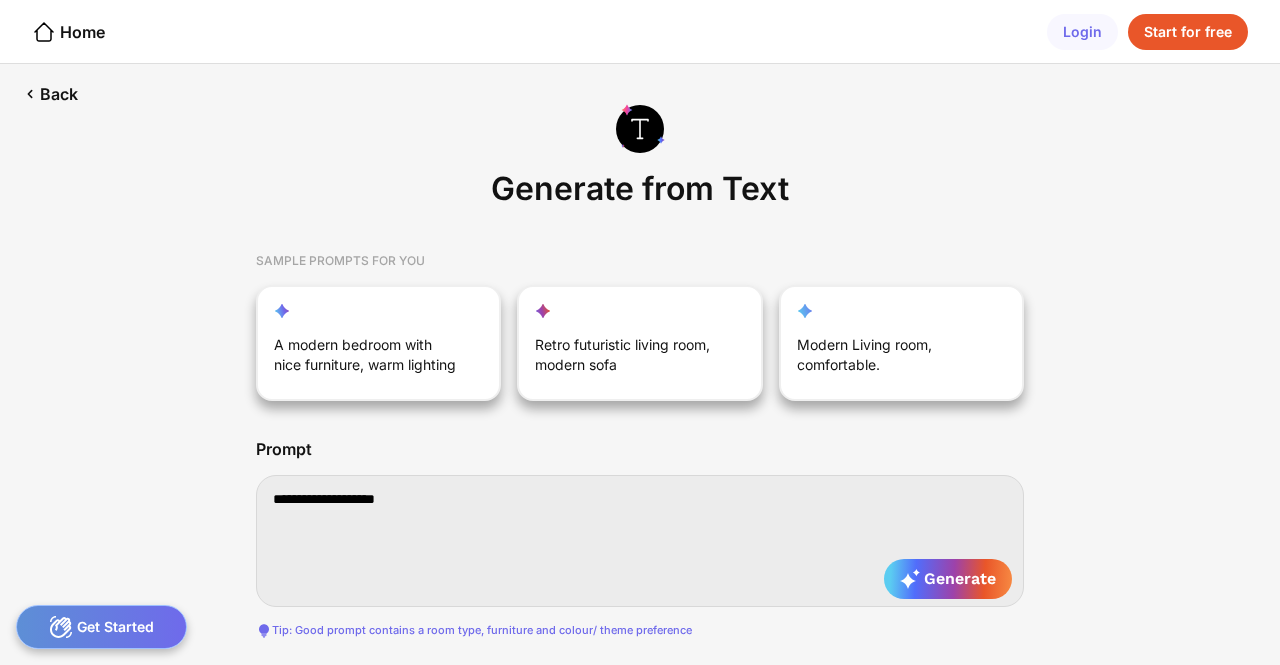 type on "**********" 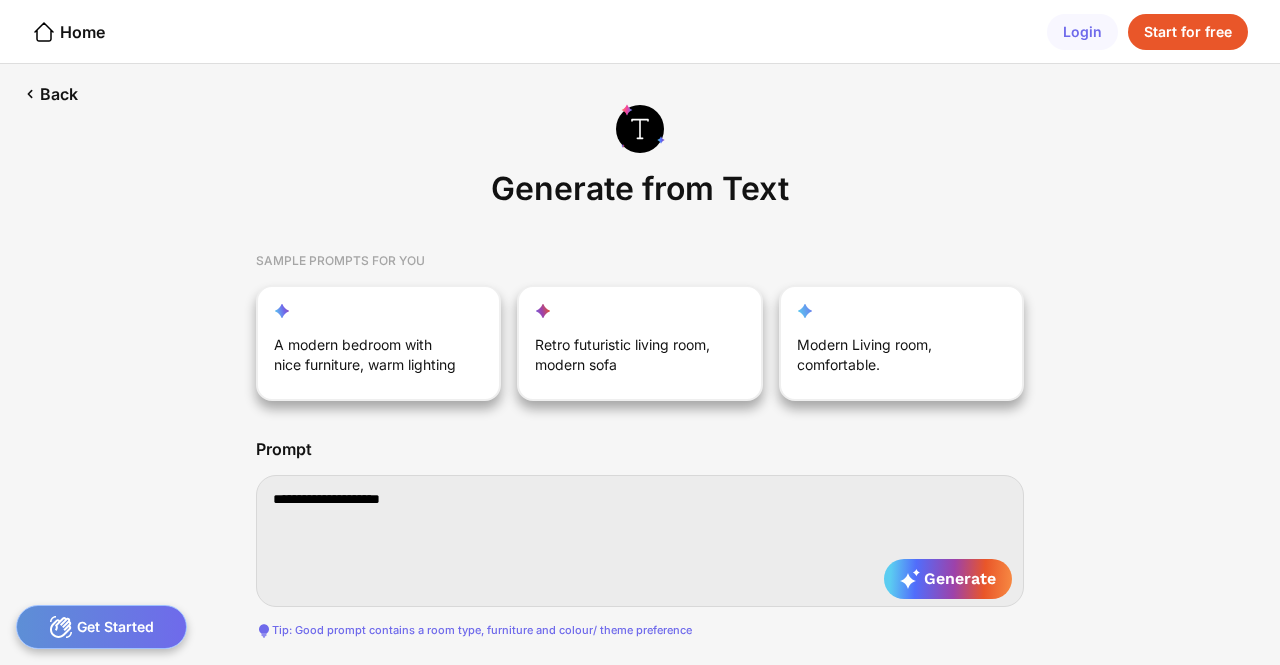 type on "**********" 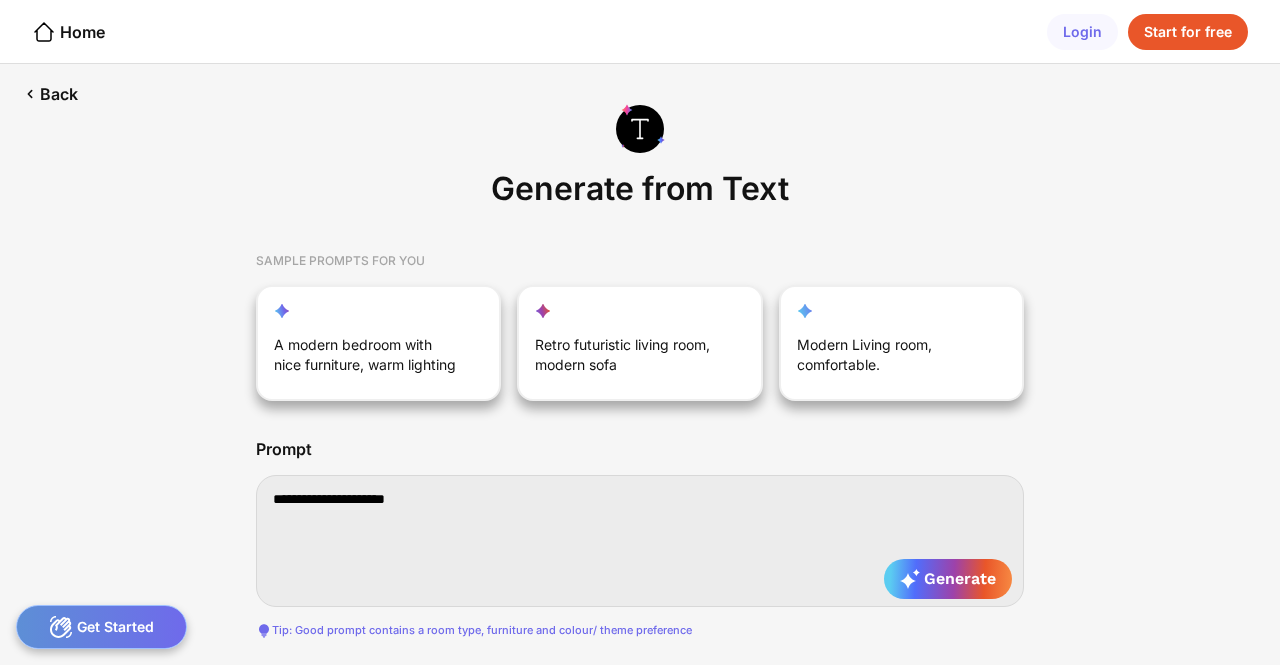 type on "**********" 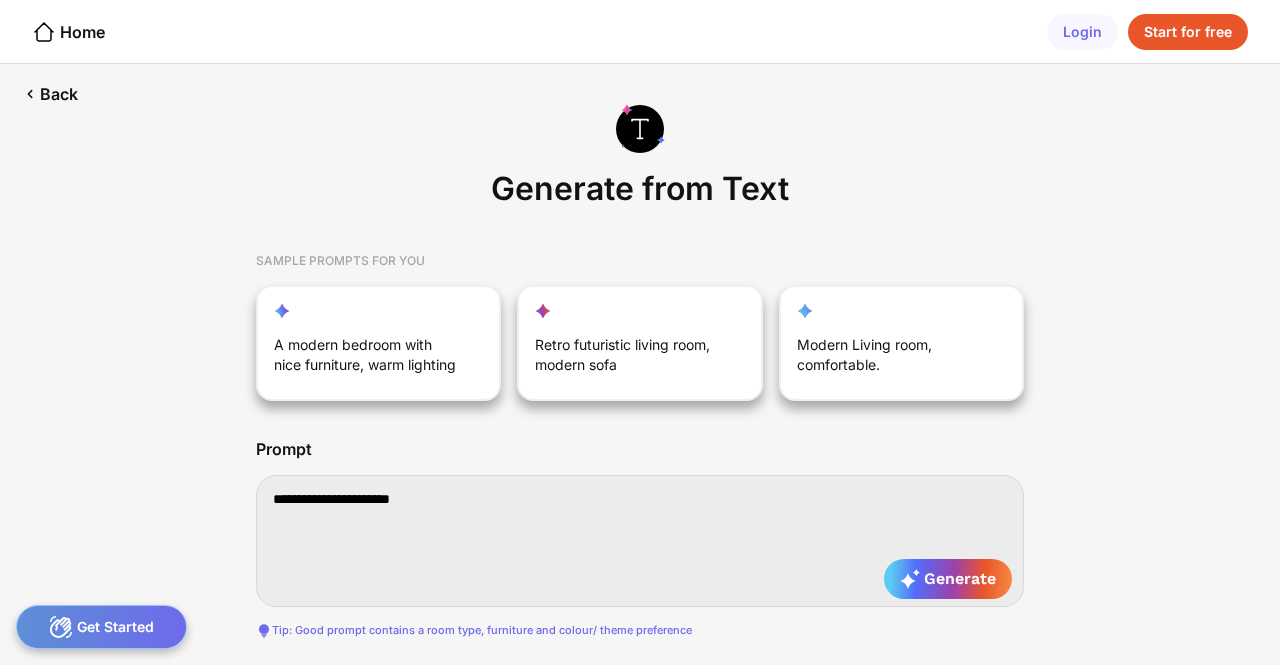 type on "**********" 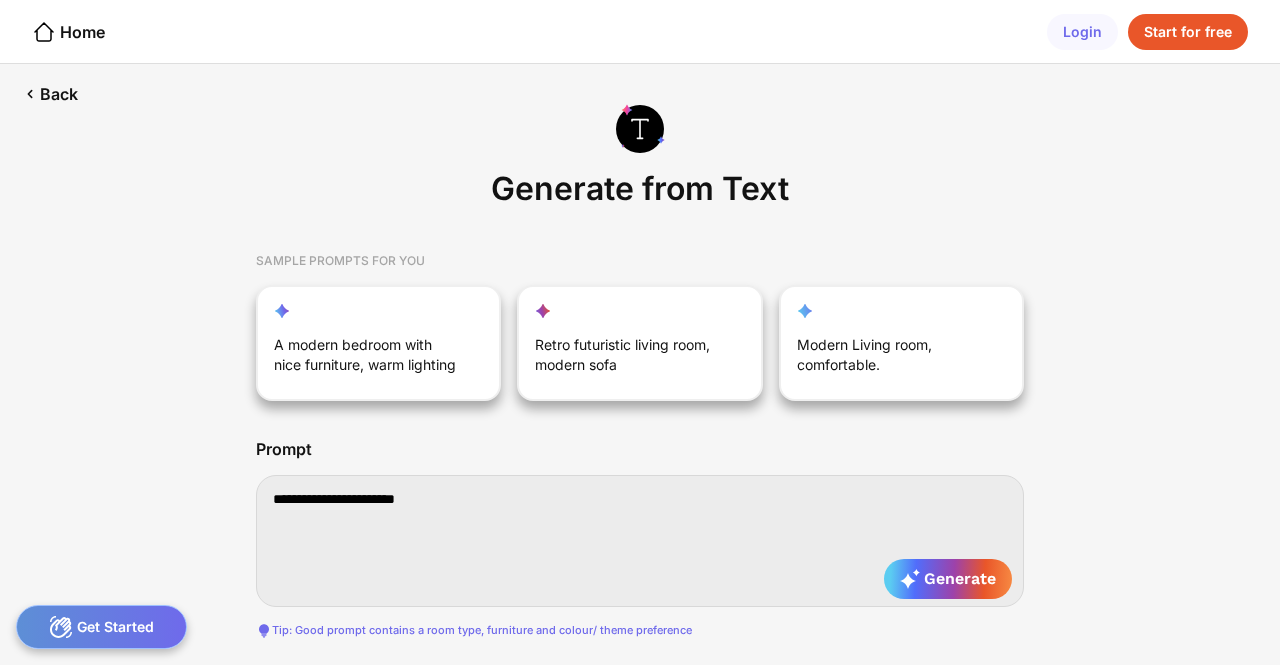 type on "**********" 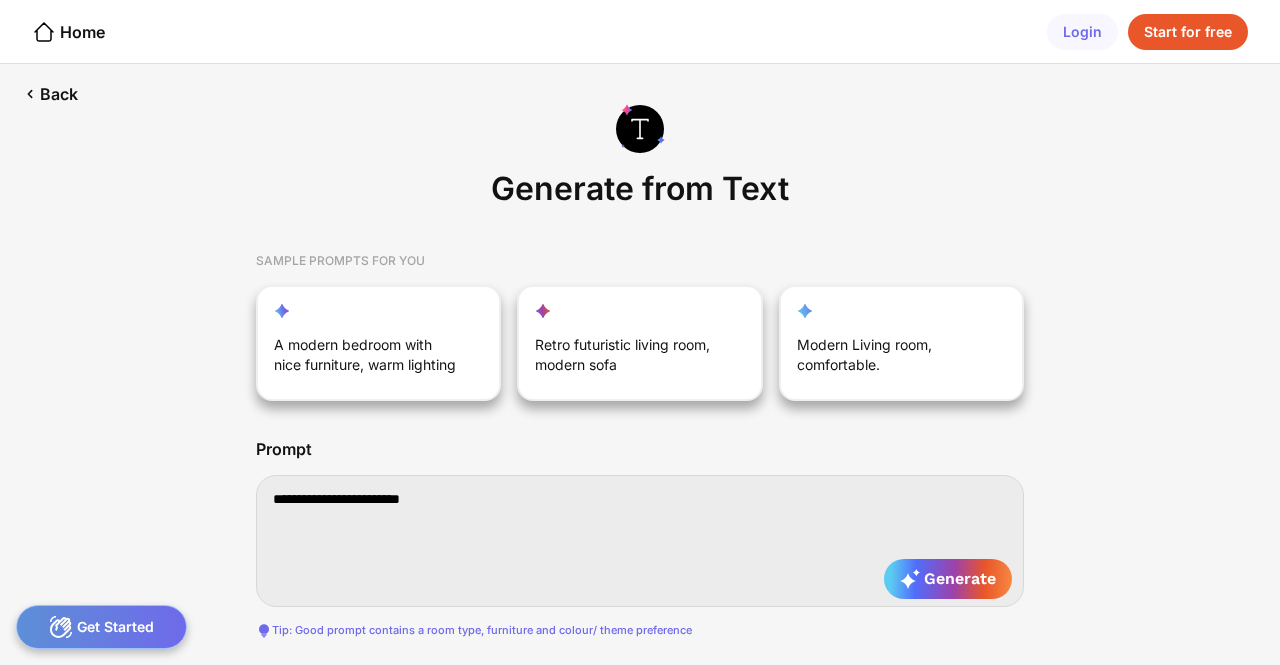type on "**********" 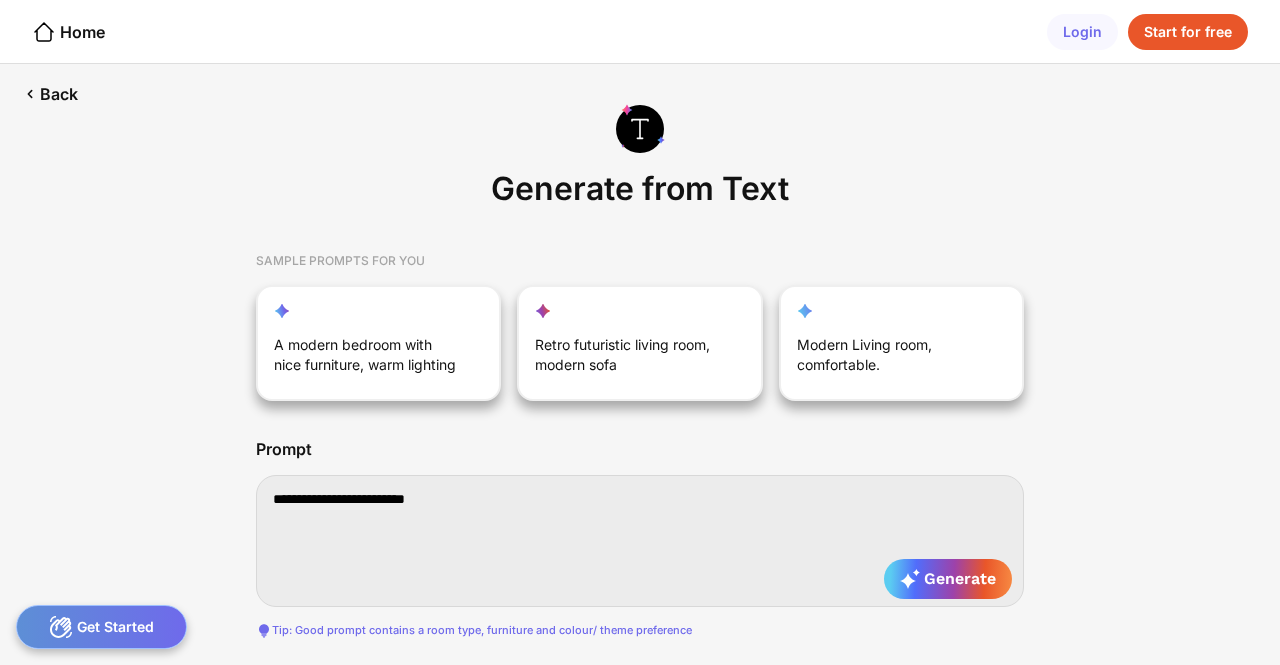 type on "**********" 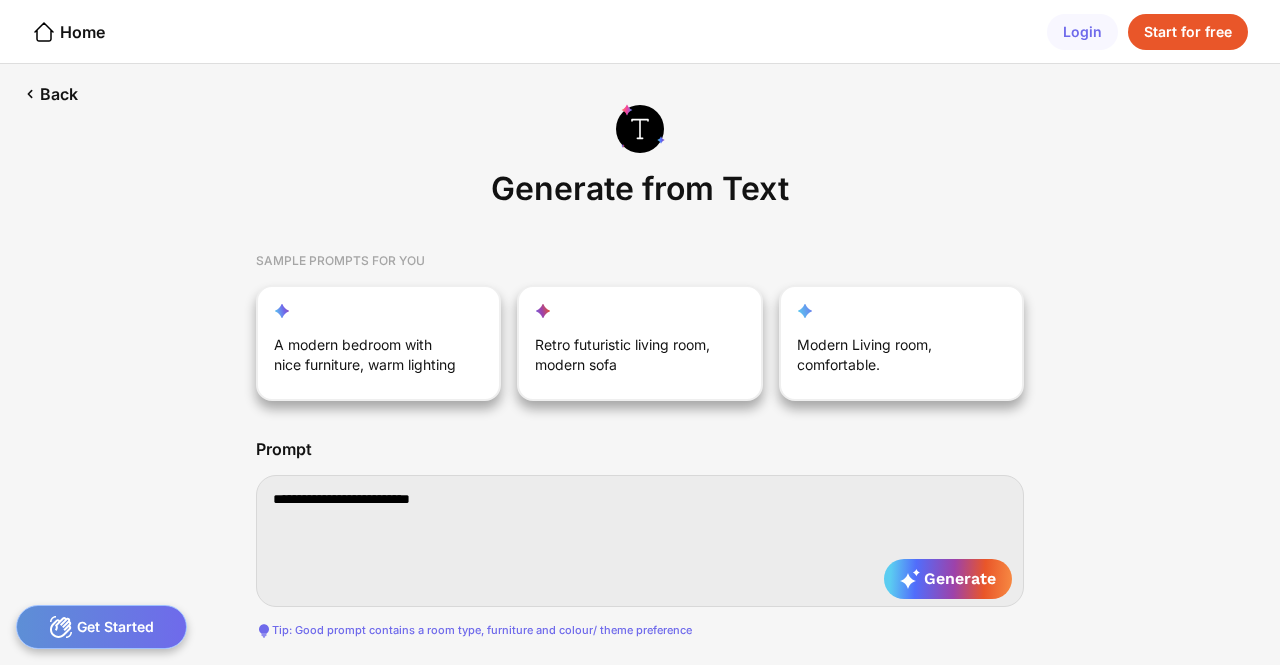 type on "**********" 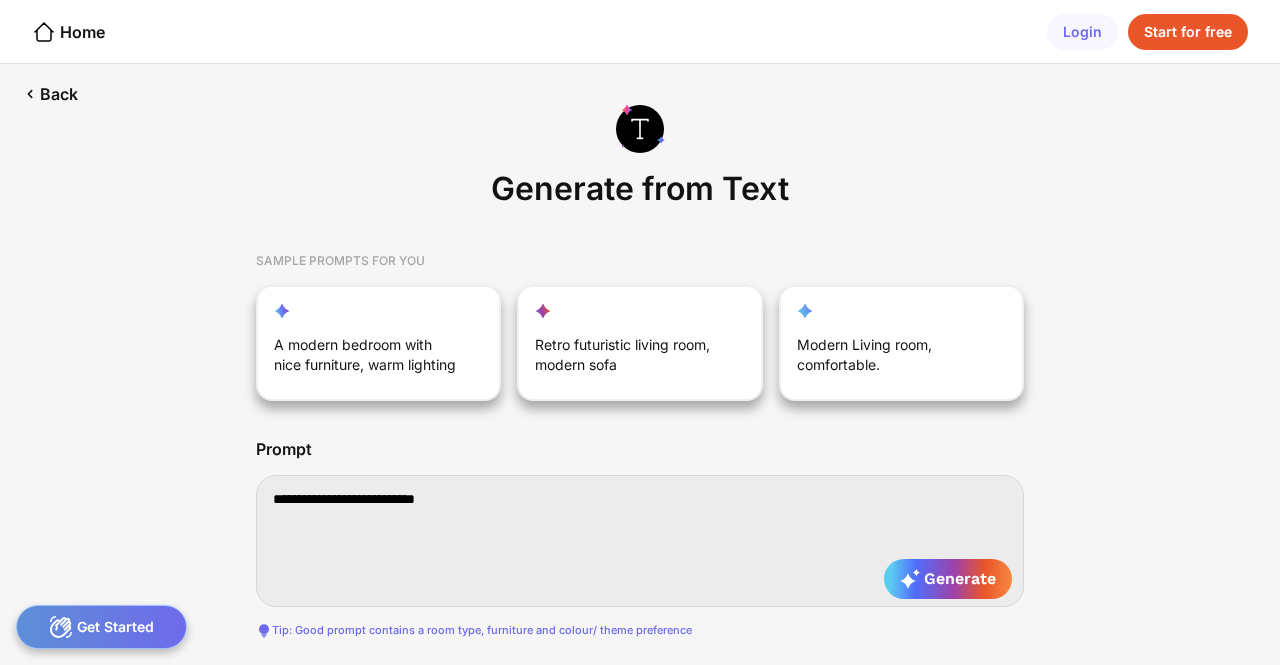 type on "**********" 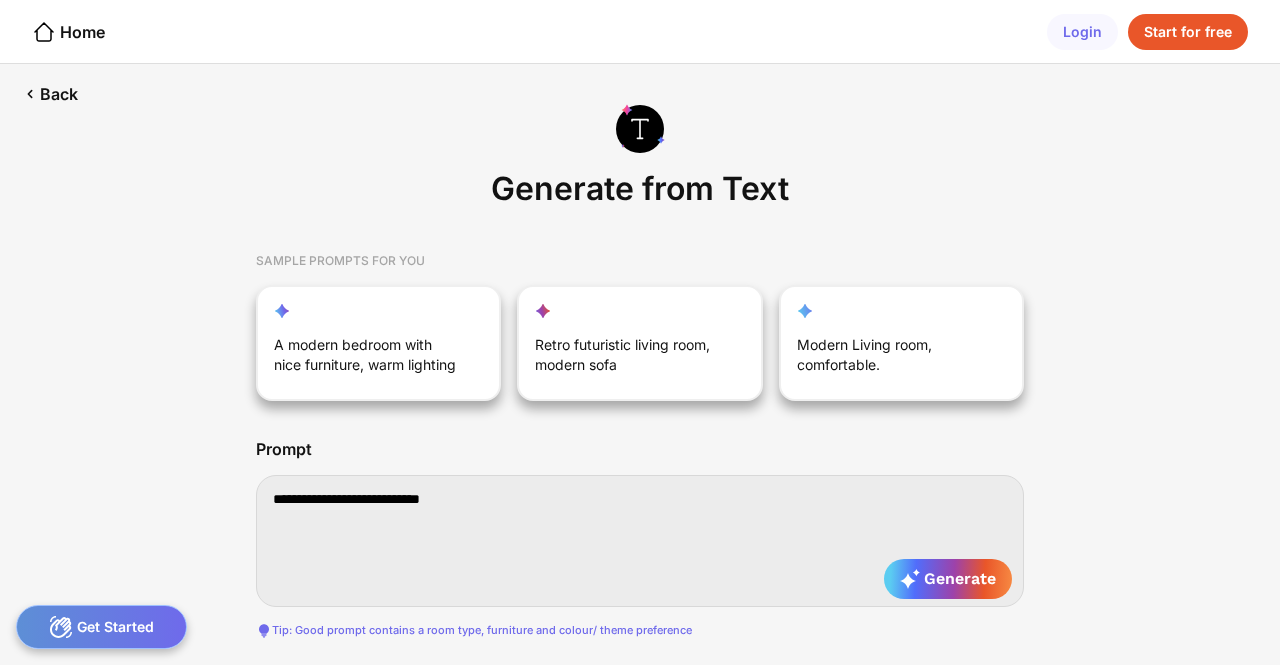 type on "**********" 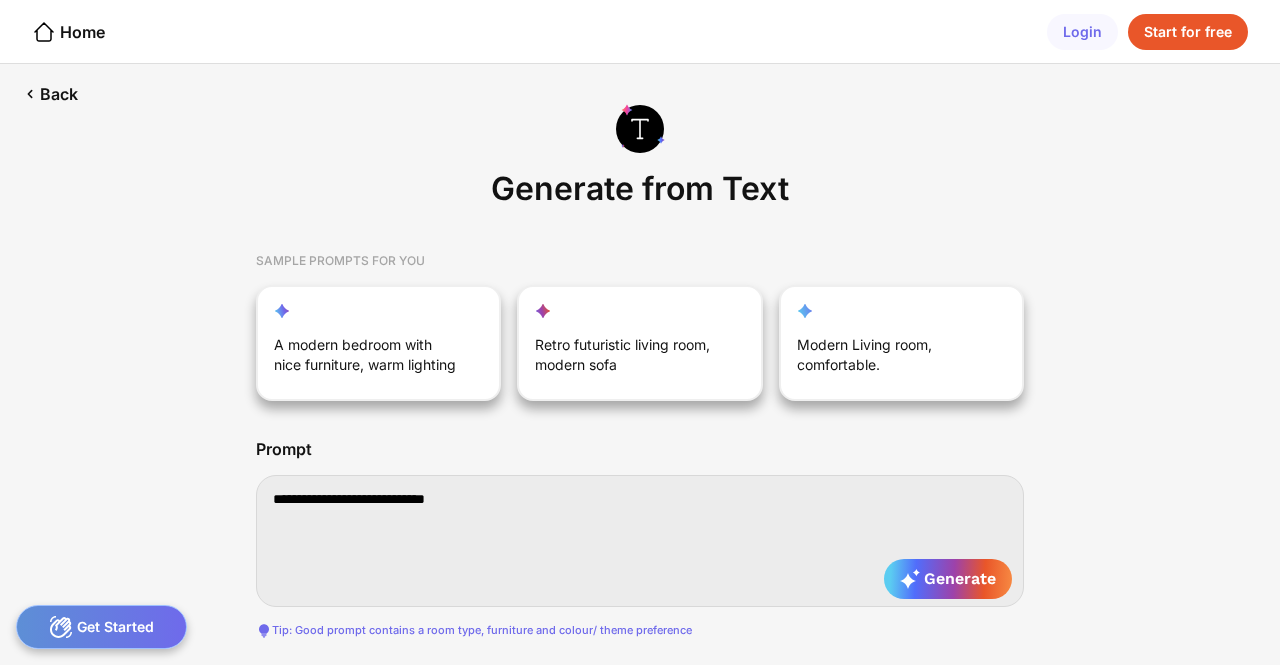 type on "**********" 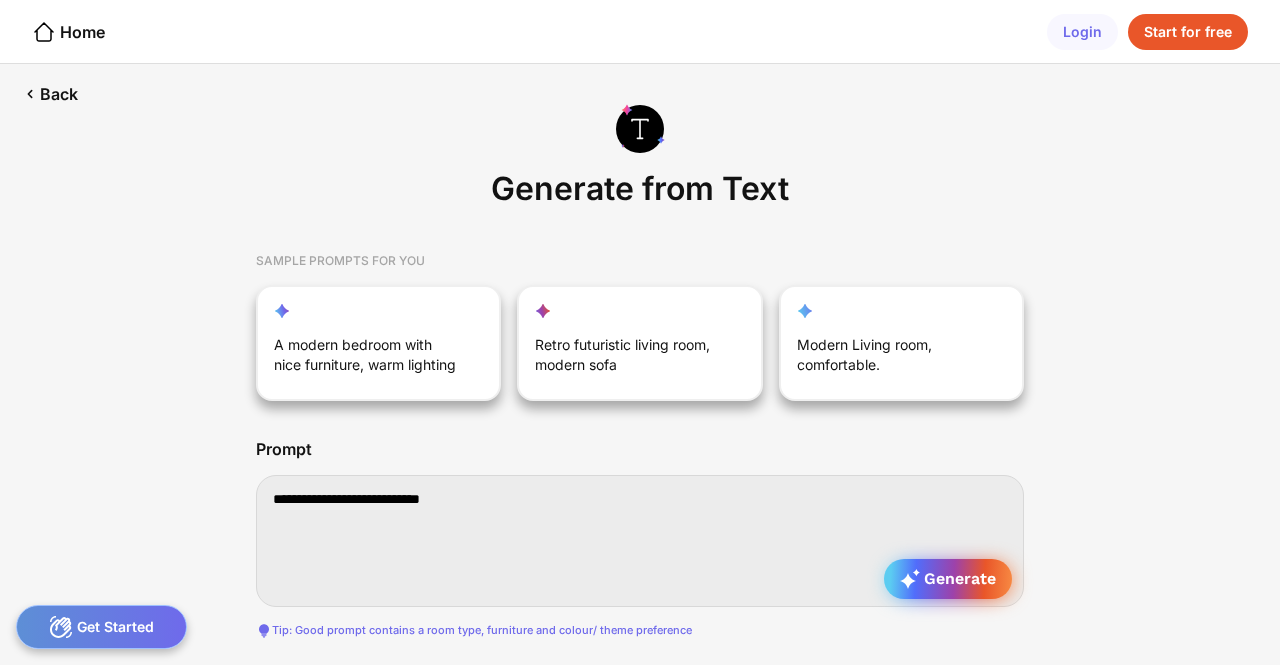 type on "**********" 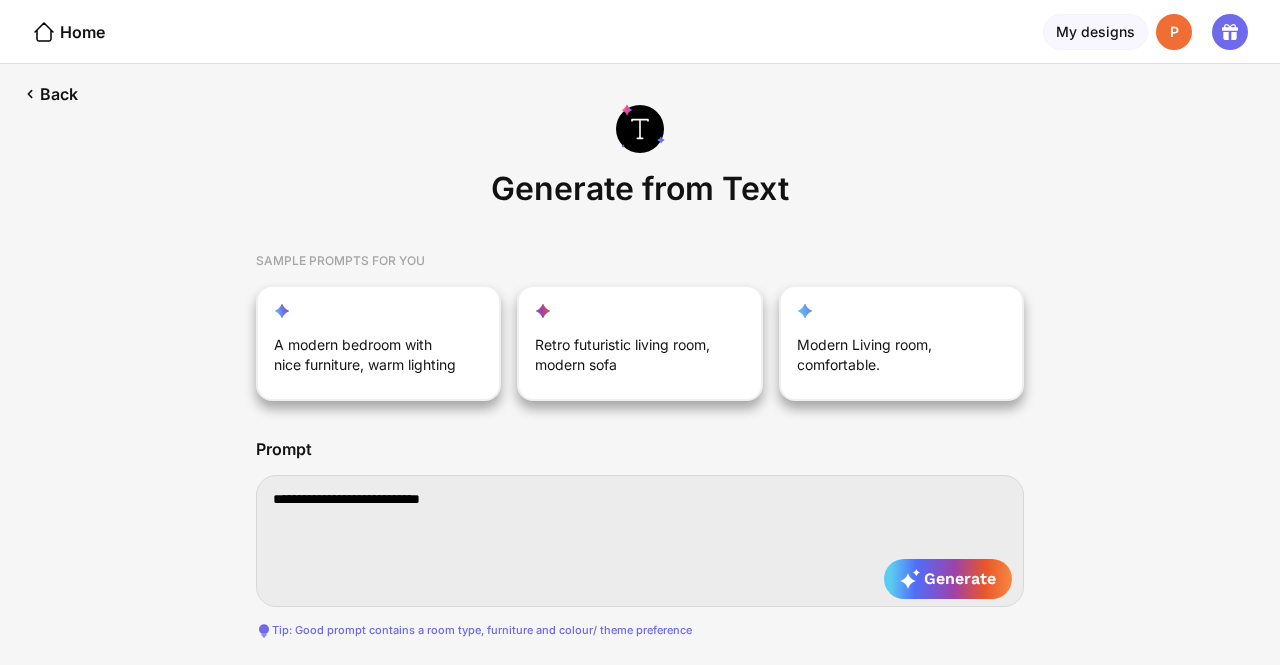 scroll, scrollTop: 0, scrollLeft: 0, axis: both 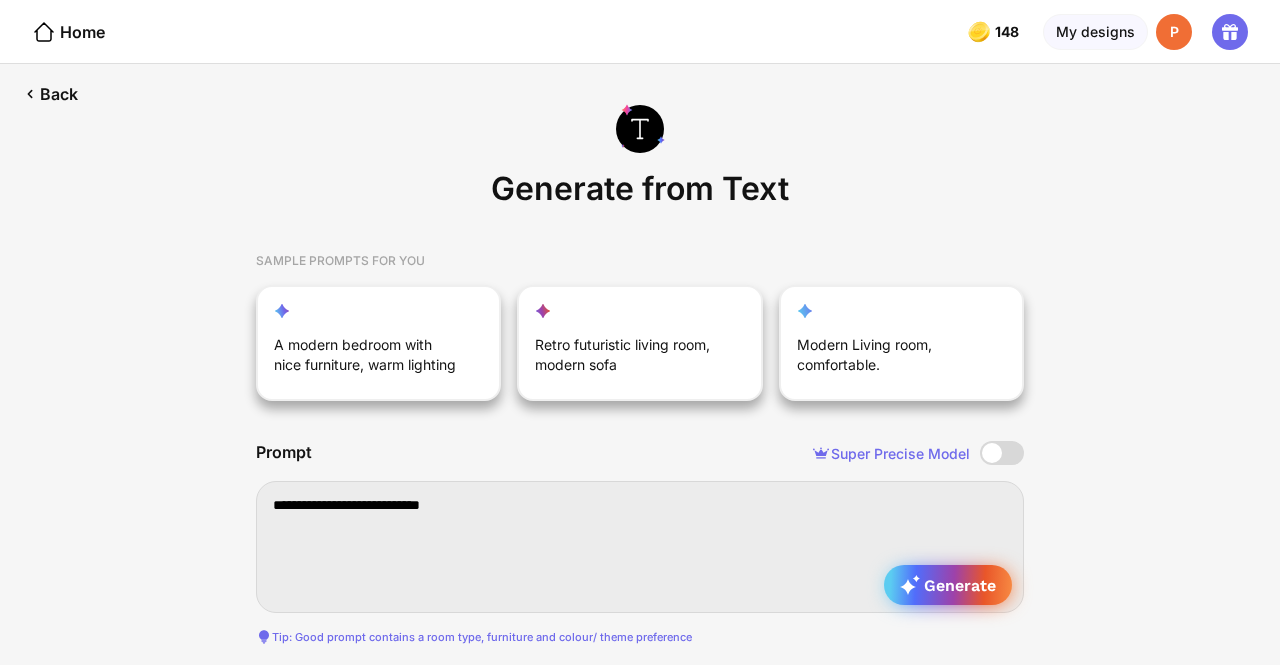 click on "Generate" at bounding box center (948, 585) 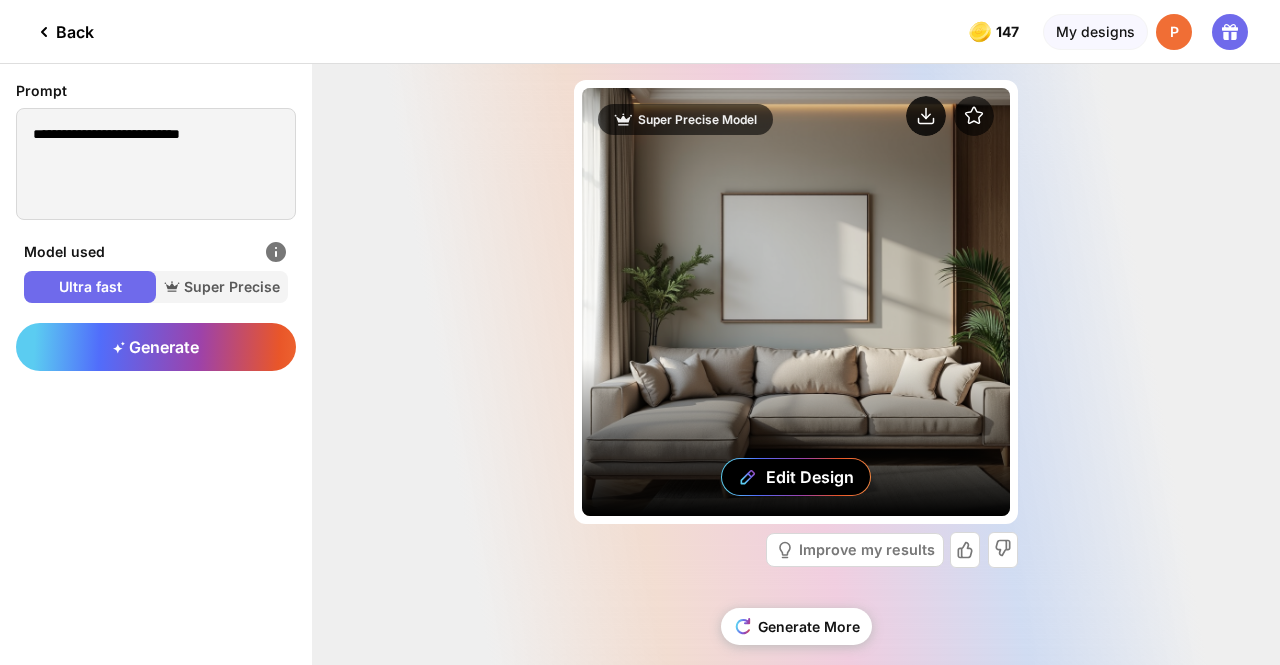 click 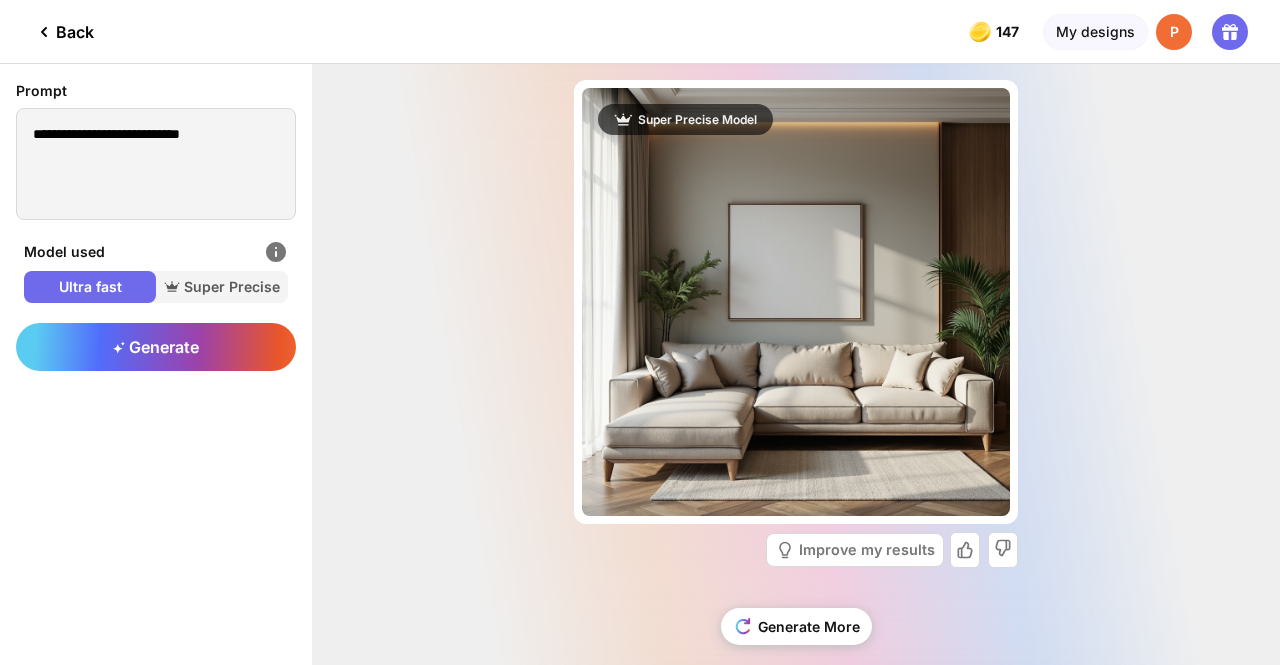 click on "Almost there...  Super Precise Model  Edit Design Improve my results Generate More" 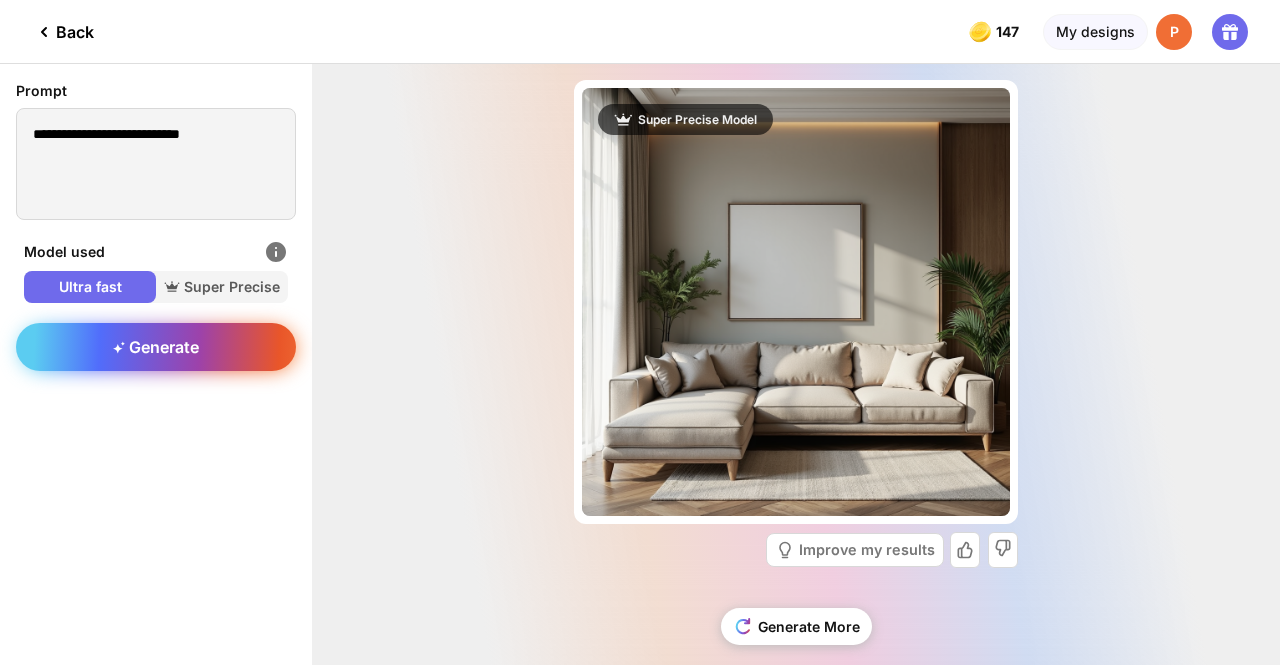 click on "Generate" at bounding box center (156, 347) 